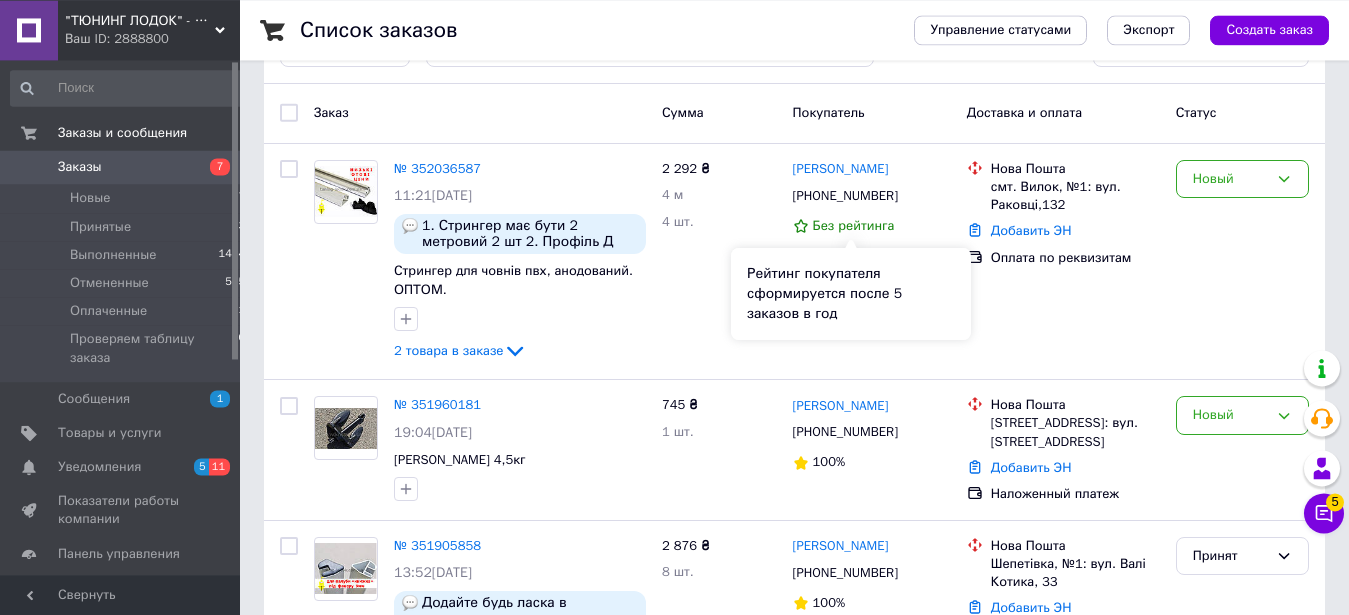 scroll, scrollTop: 102, scrollLeft: 0, axis: vertical 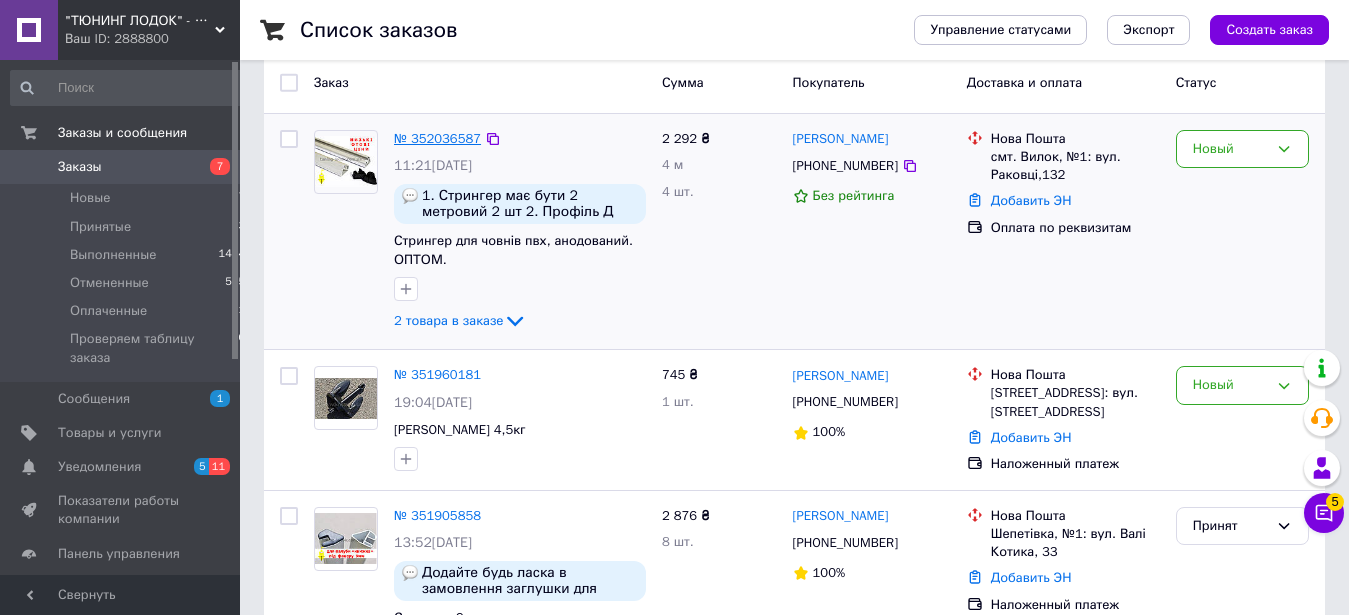 click on "№ 352036587" at bounding box center (437, 138) 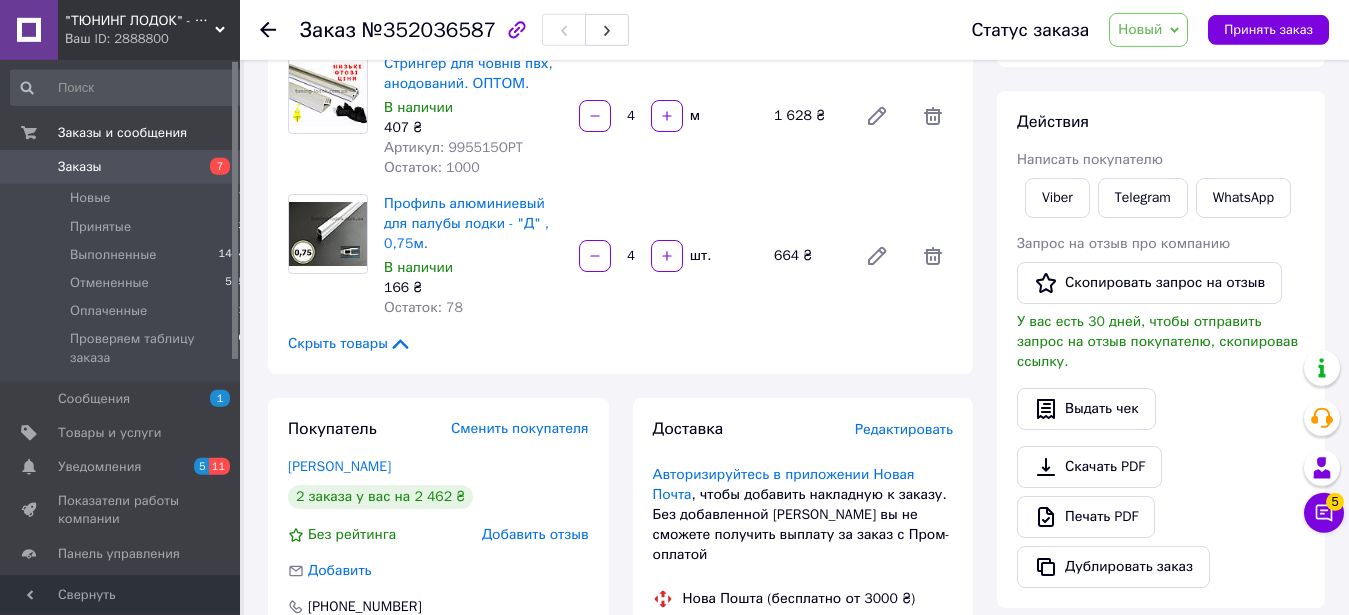 scroll, scrollTop: 204, scrollLeft: 0, axis: vertical 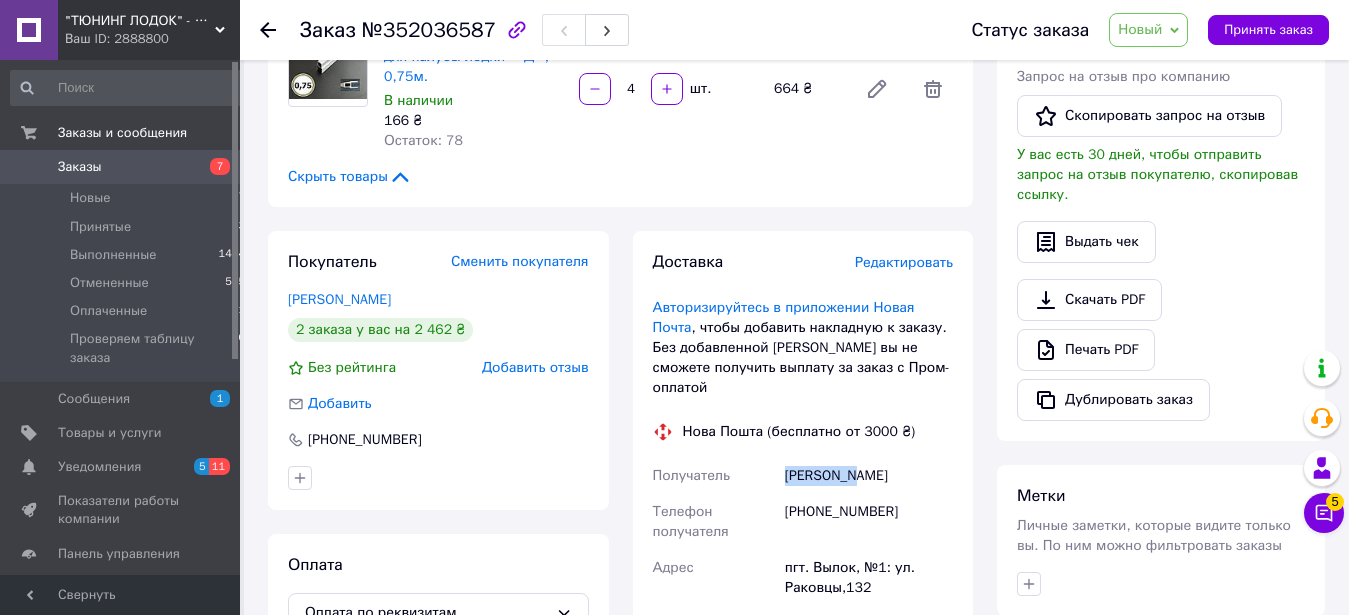 drag, startPoint x: 786, startPoint y: 457, endPoint x: 881, endPoint y: 463, distance: 95.189285 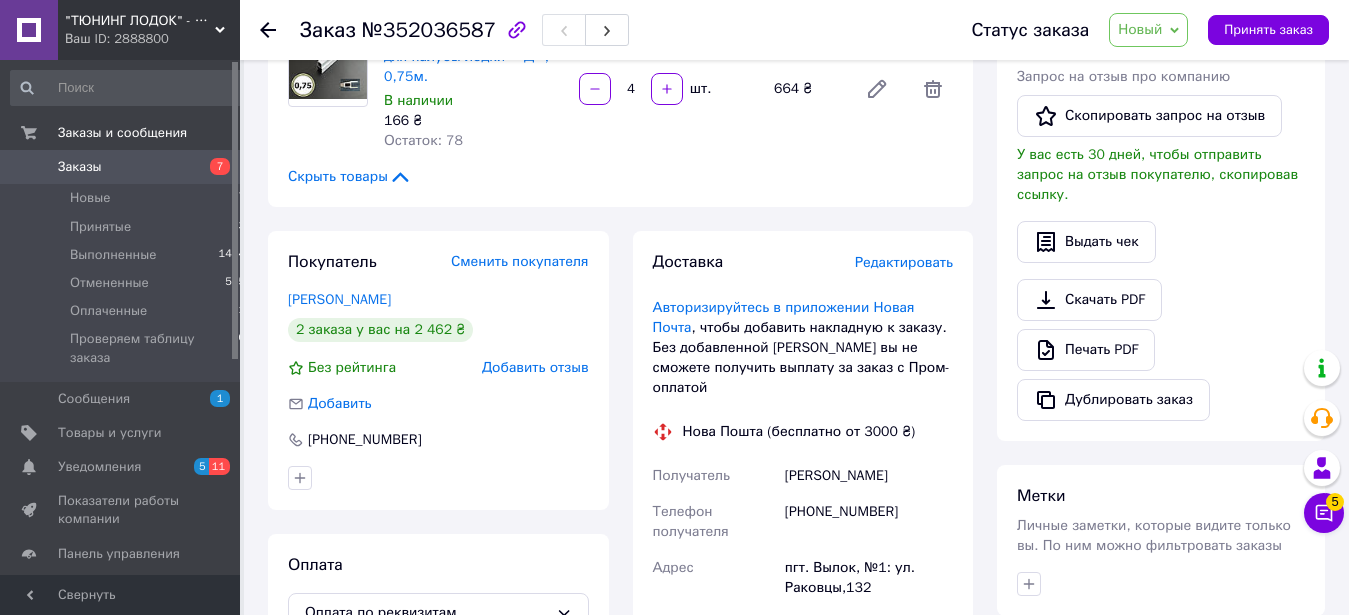 click on "[PHONE_NUMBER]" at bounding box center [869, 522] 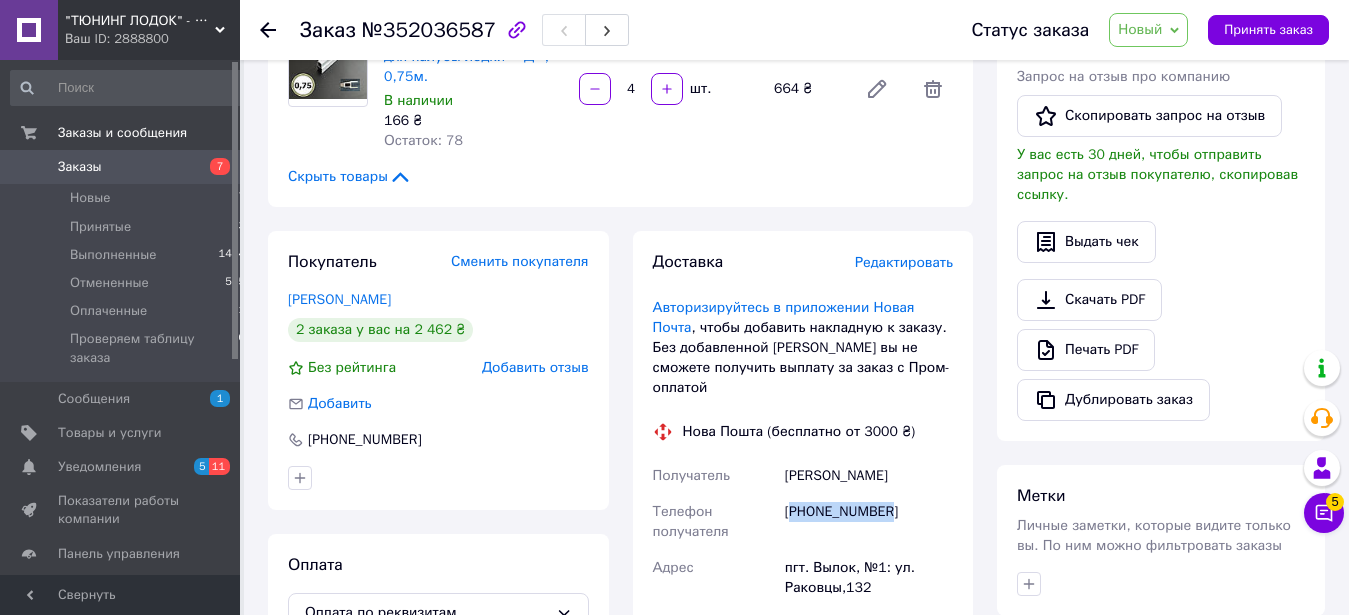 click on "[PHONE_NUMBER]" at bounding box center (869, 522) 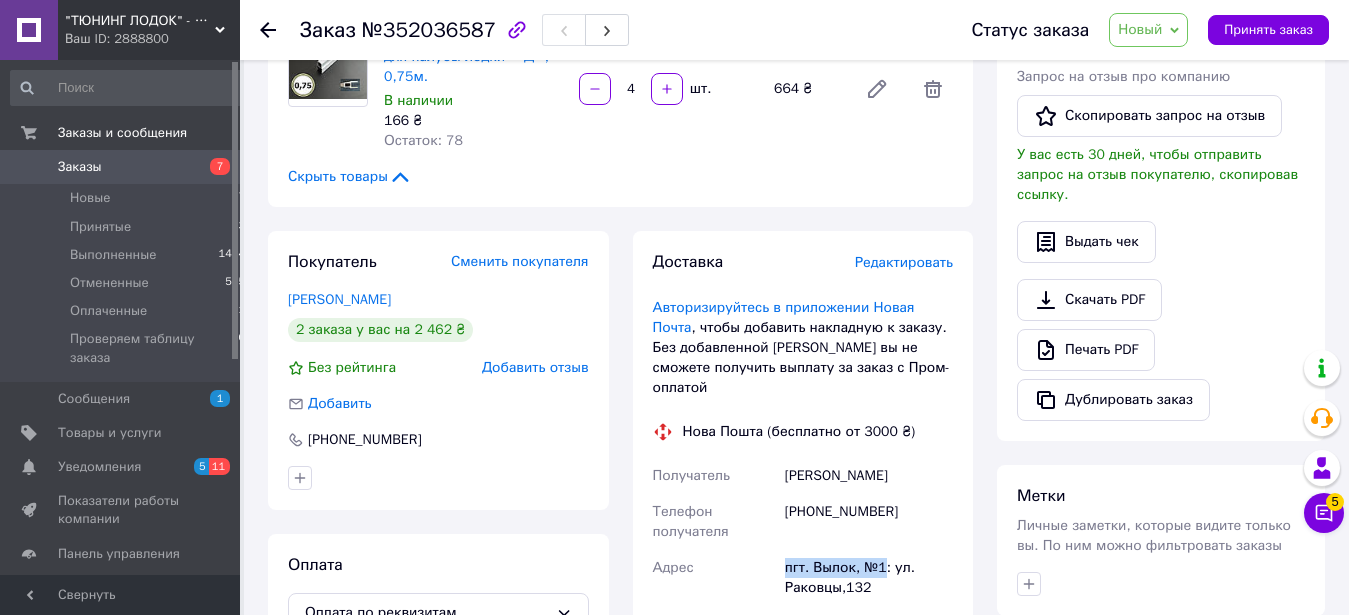 drag, startPoint x: 783, startPoint y: 549, endPoint x: 881, endPoint y: 547, distance: 98.02041 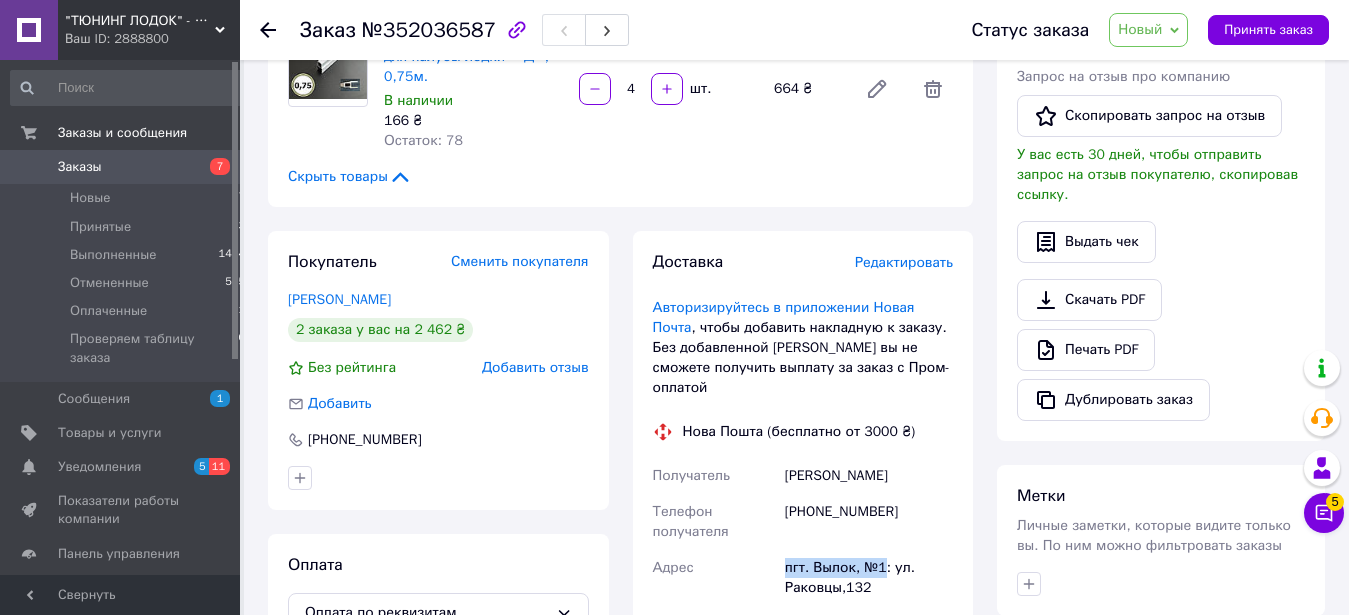 click on "пгт. Вылок, №1: ул. Раковцы,132" at bounding box center [869, 578] 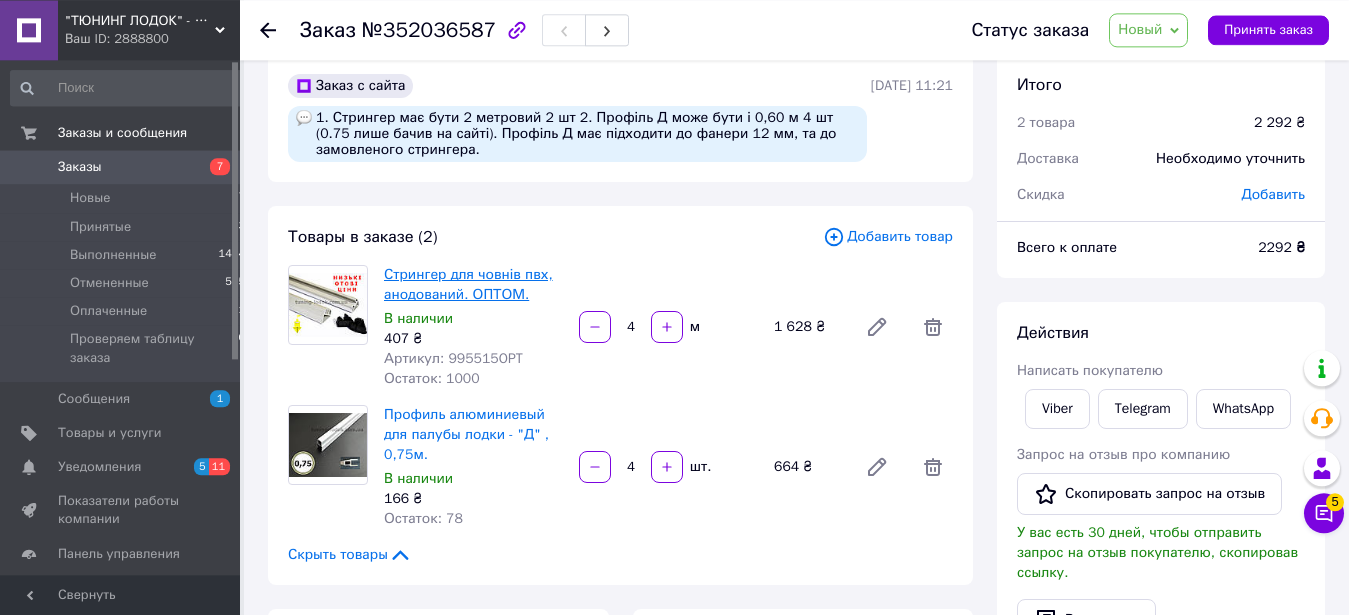scroll, scrollTop: 0, scrollLeft: 0, axis: both 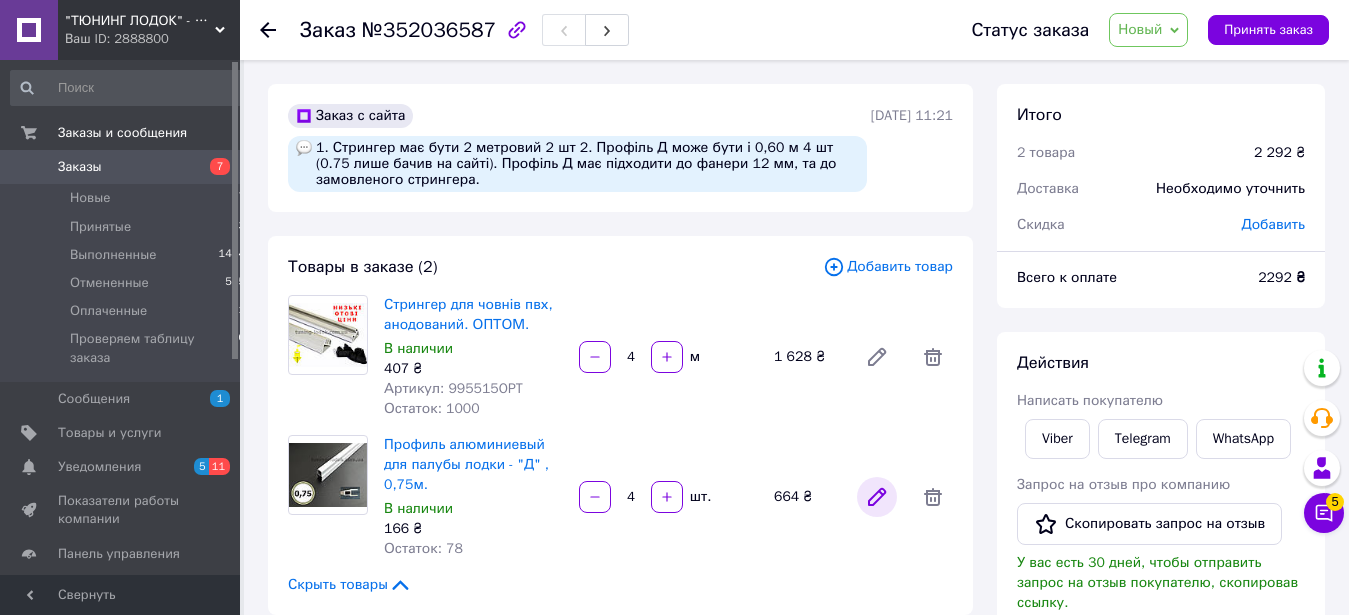 click 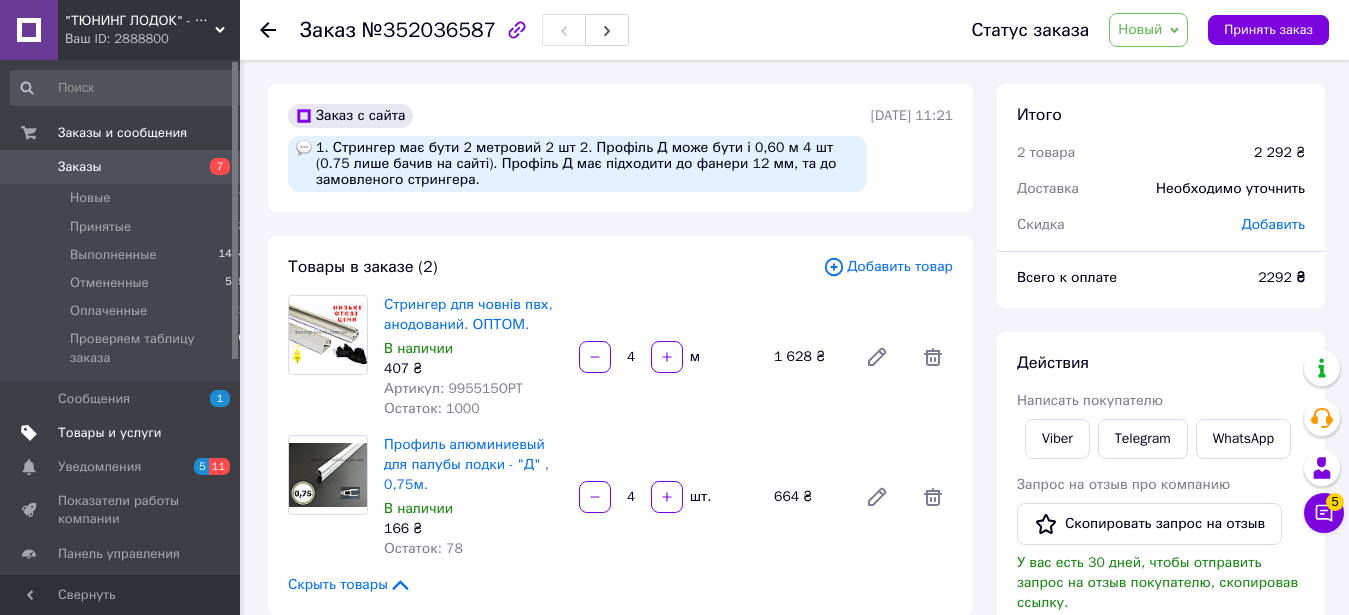 click on "Товары и услуги" at bounding box center [110, 433] 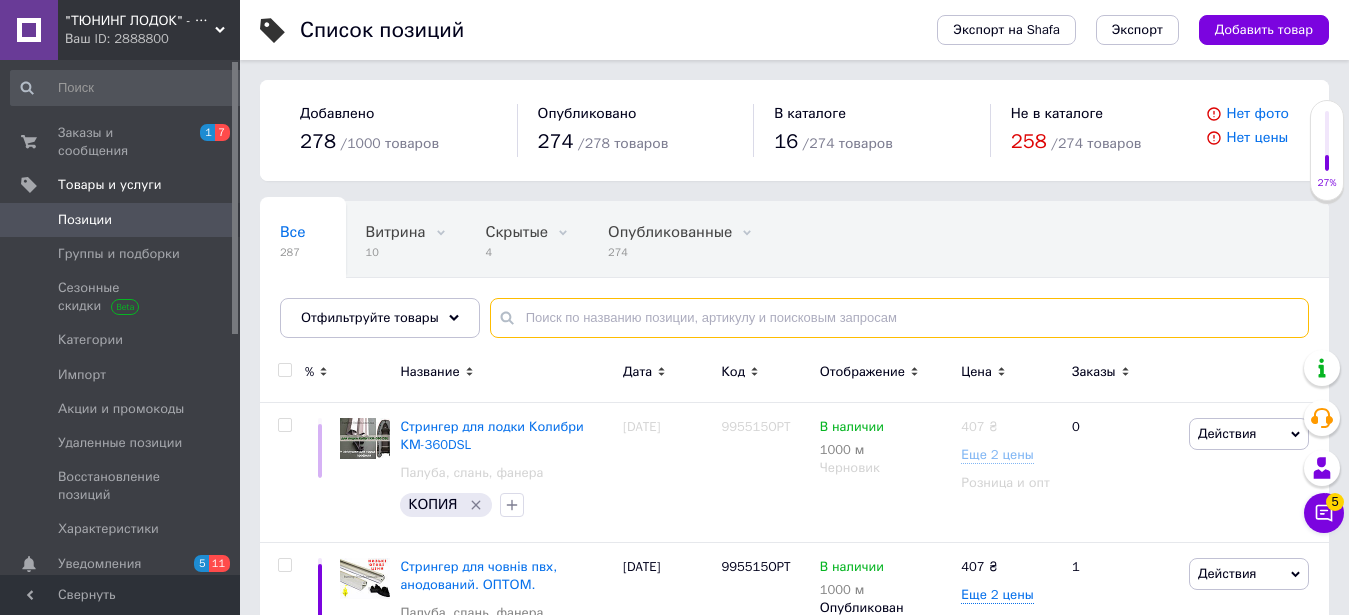 click at bounding box center [899, 318] 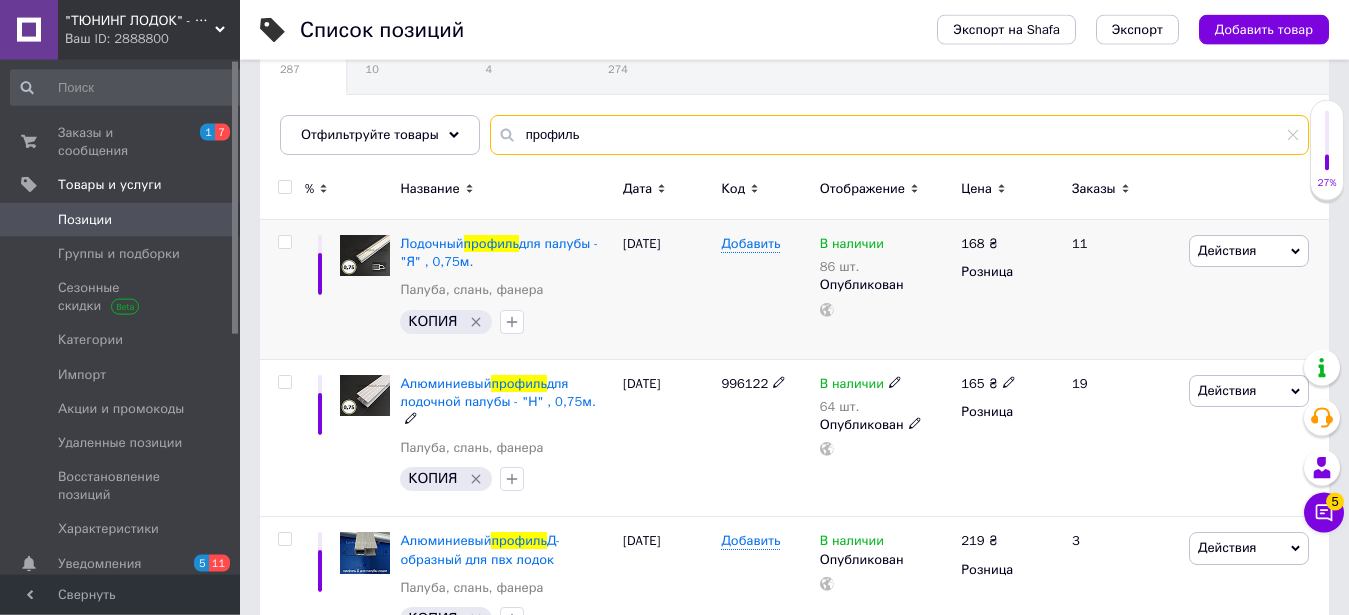scroll, scrollTop: 204, scrollLeft: 0, axis: vertical 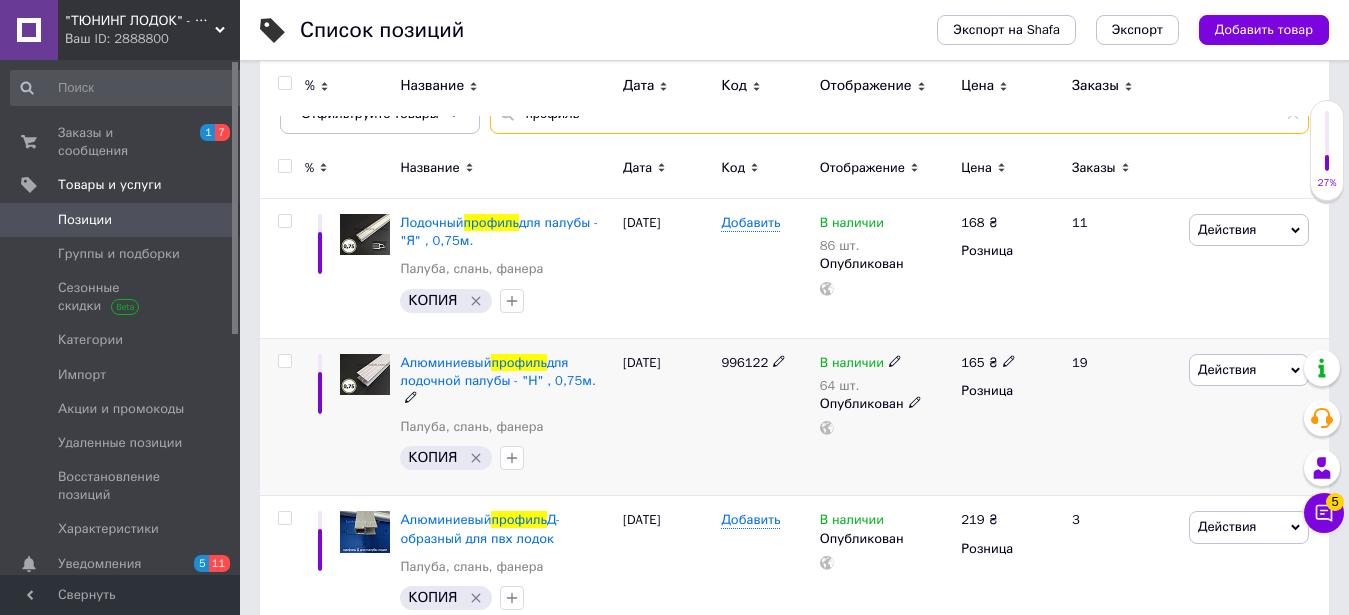 type on "профиль" 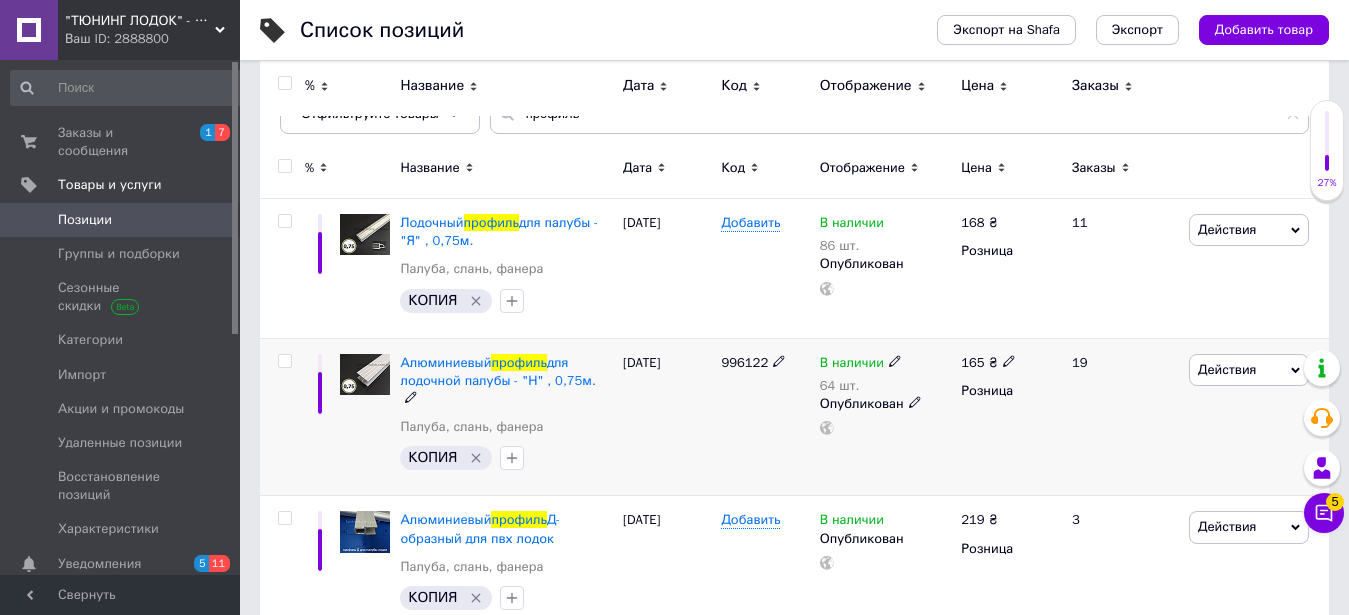 click 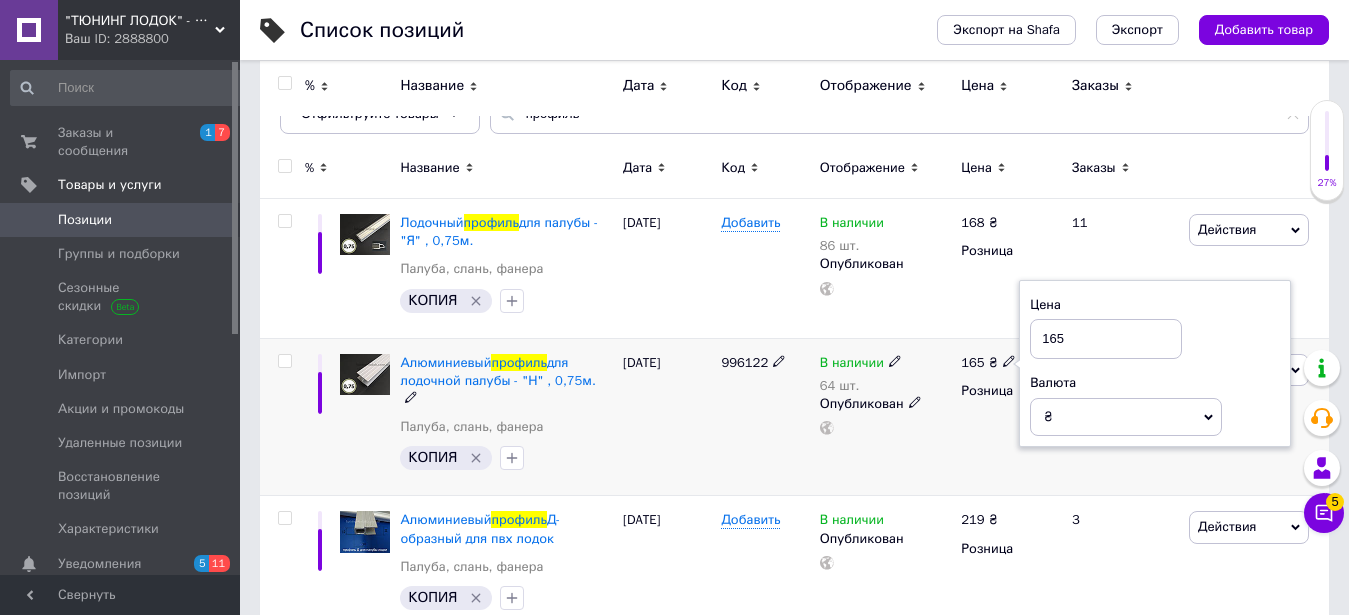 drag, startPoint x: 1053, startPoint y: 333, endPoint x: 933, endPoint y: 317, distance: 121.061966 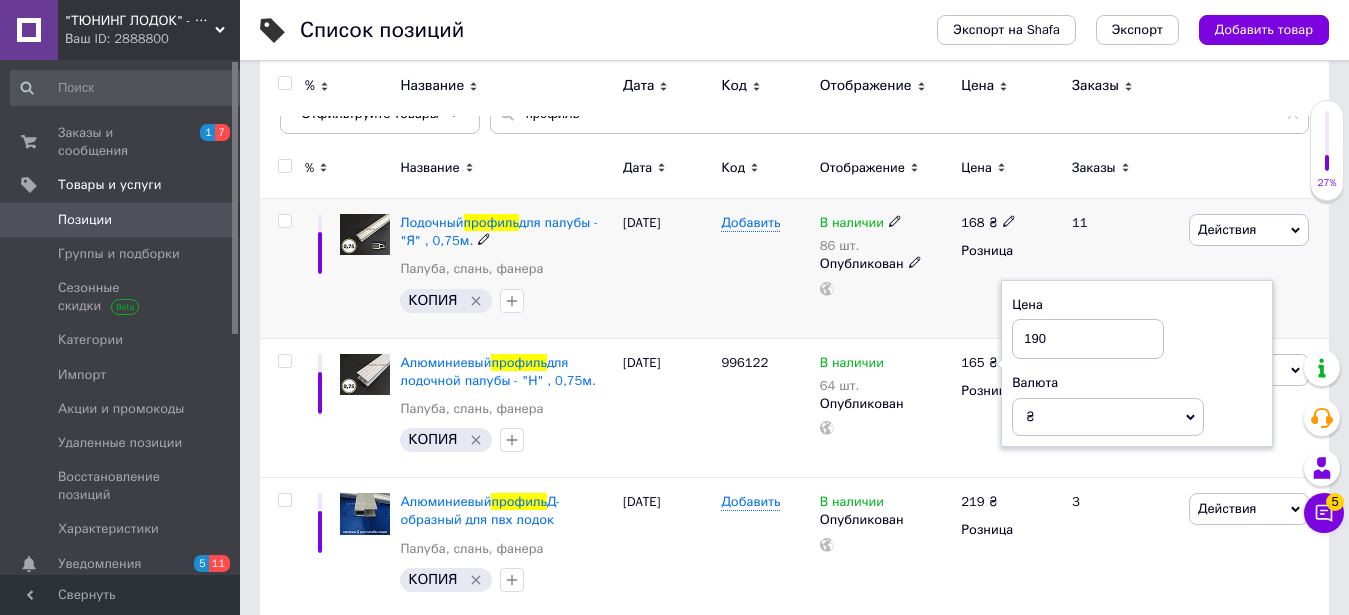type on "190" 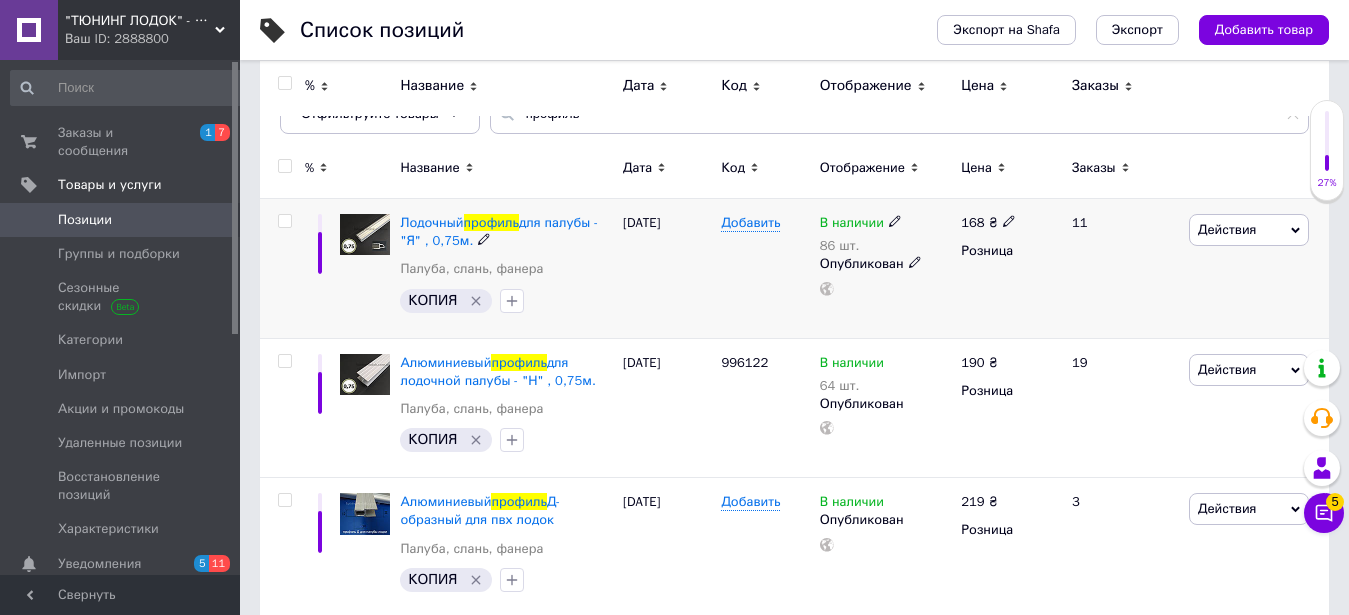 click on "168" at bounding box center [972, 222] 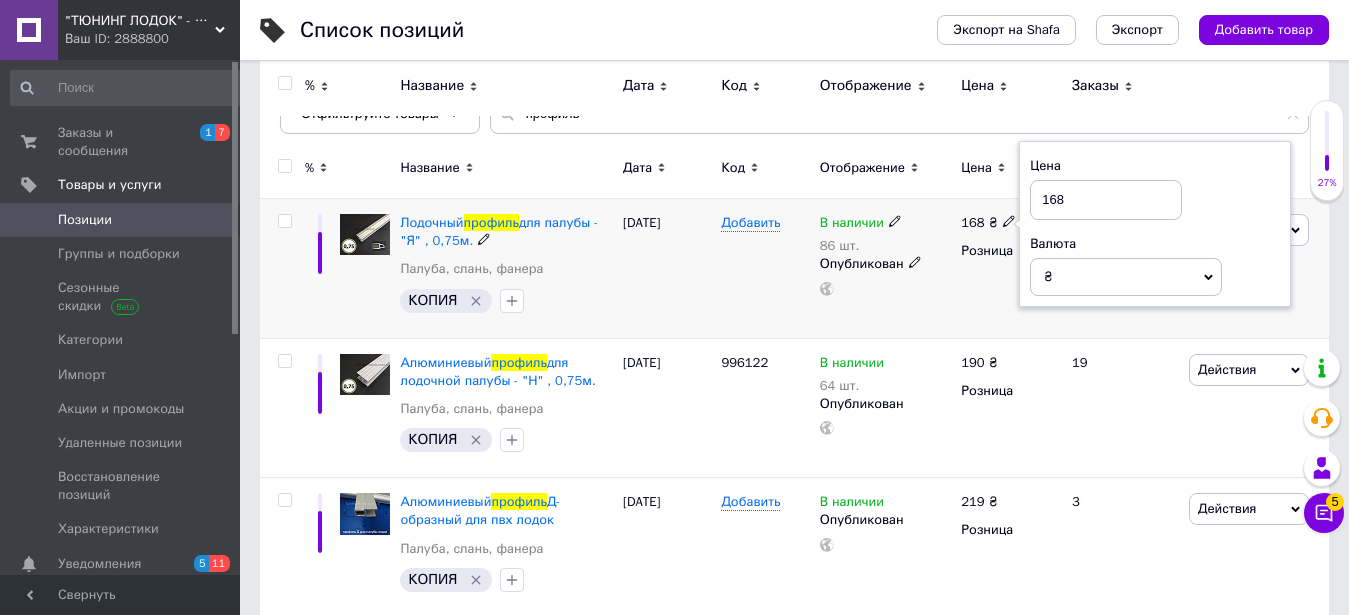 click on "168" at bounding box center [1106, 200] 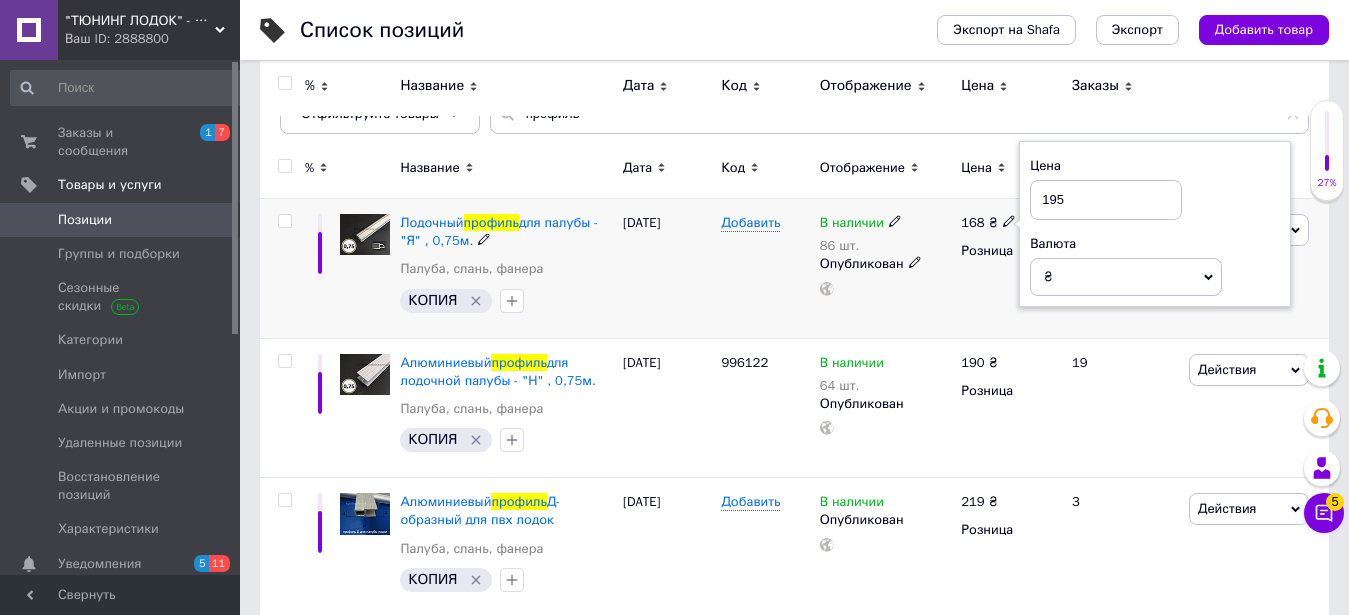 type on "195" 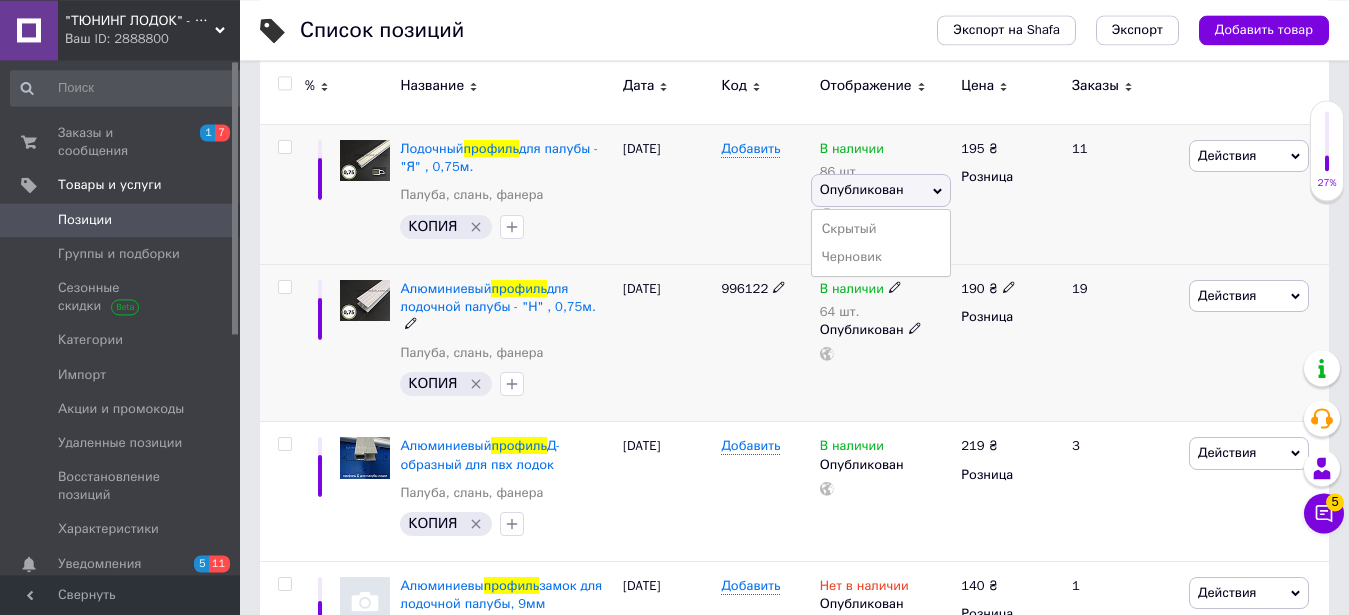 scroll, scrollTop: 306, scrollLeft: 0, axis: vertical 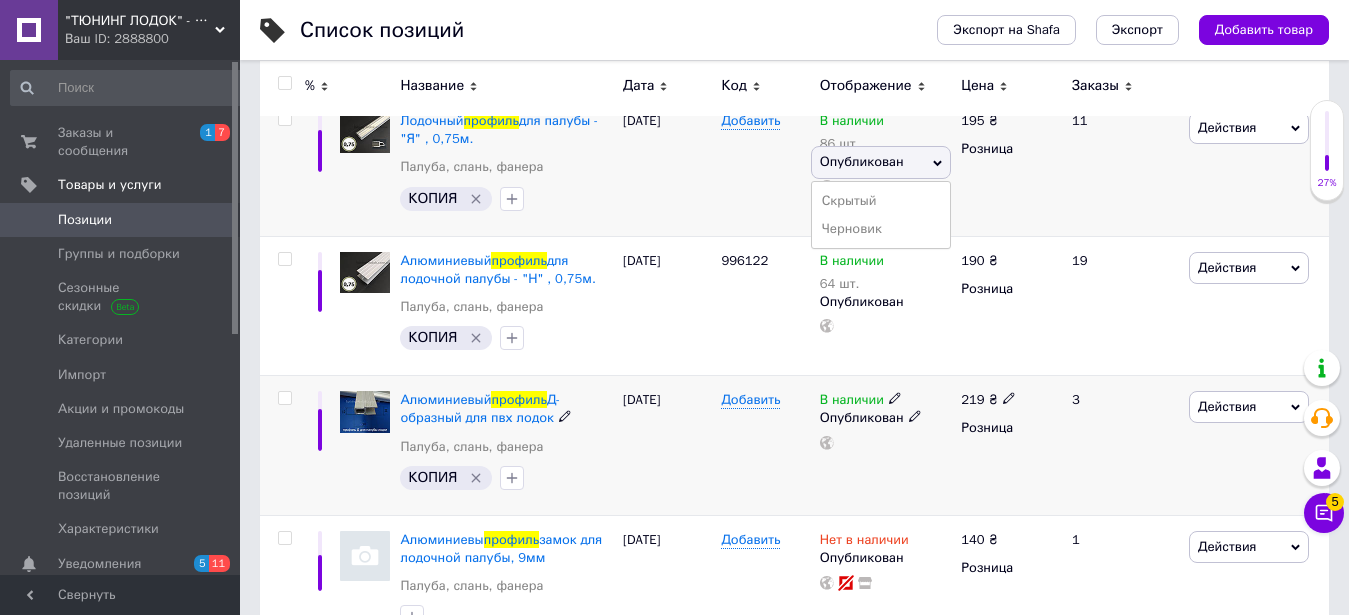 click 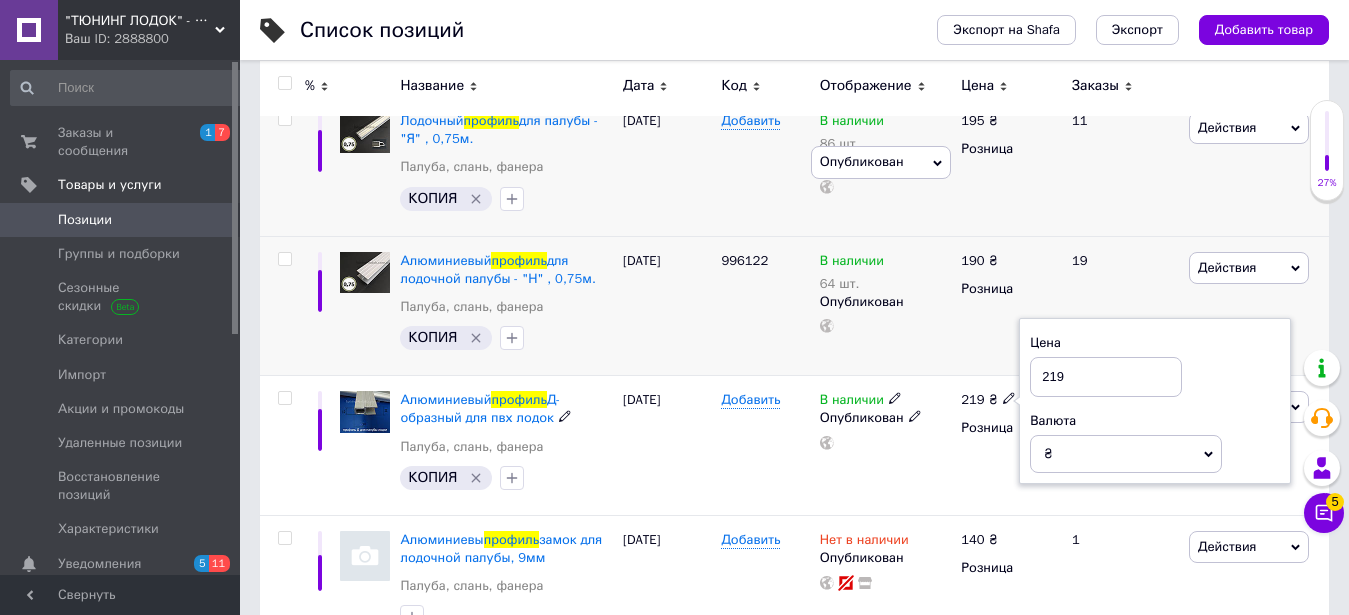 drag, startPoint x: 1089, startPoint y: 369, endPoint x: 810, endPoint y: 307, distance: 285.80588 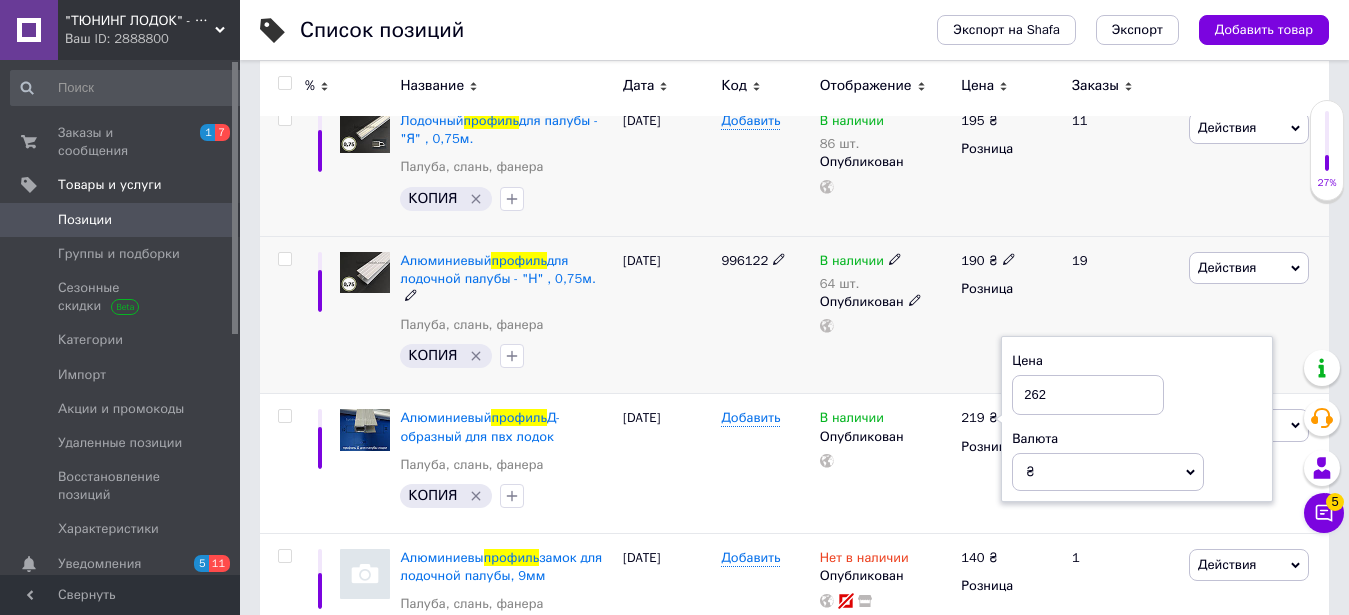 type on "262" 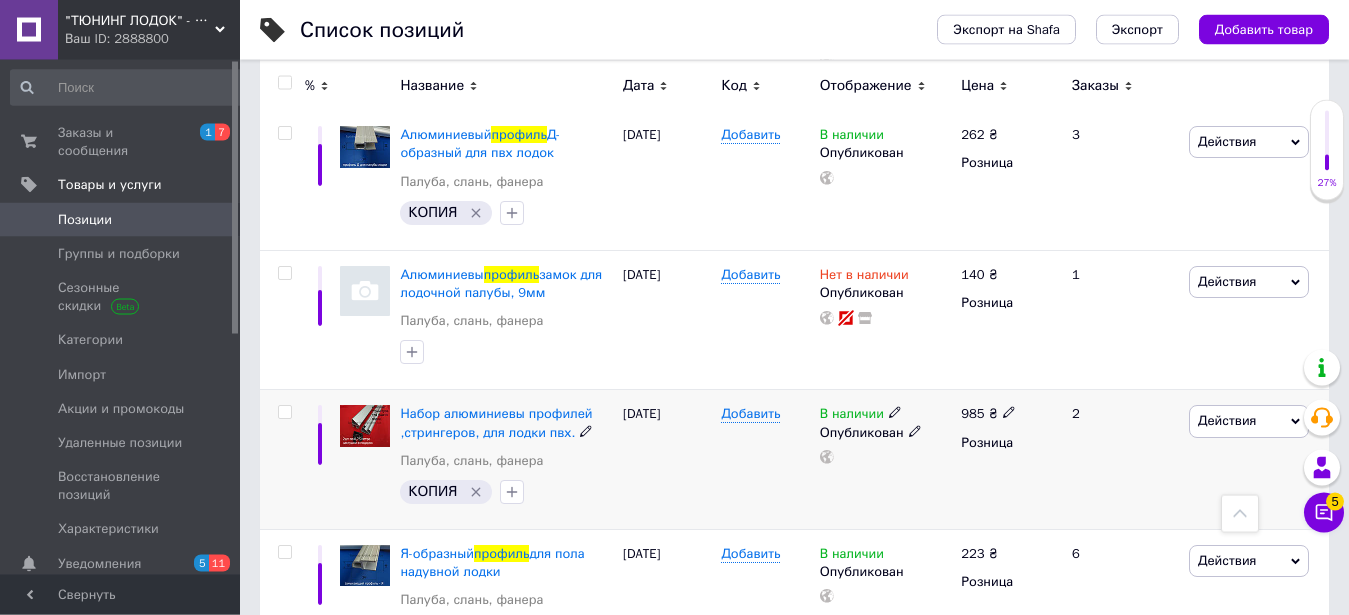scroll, scrollTop: 612, scrollLeft: 0, axis: vertical 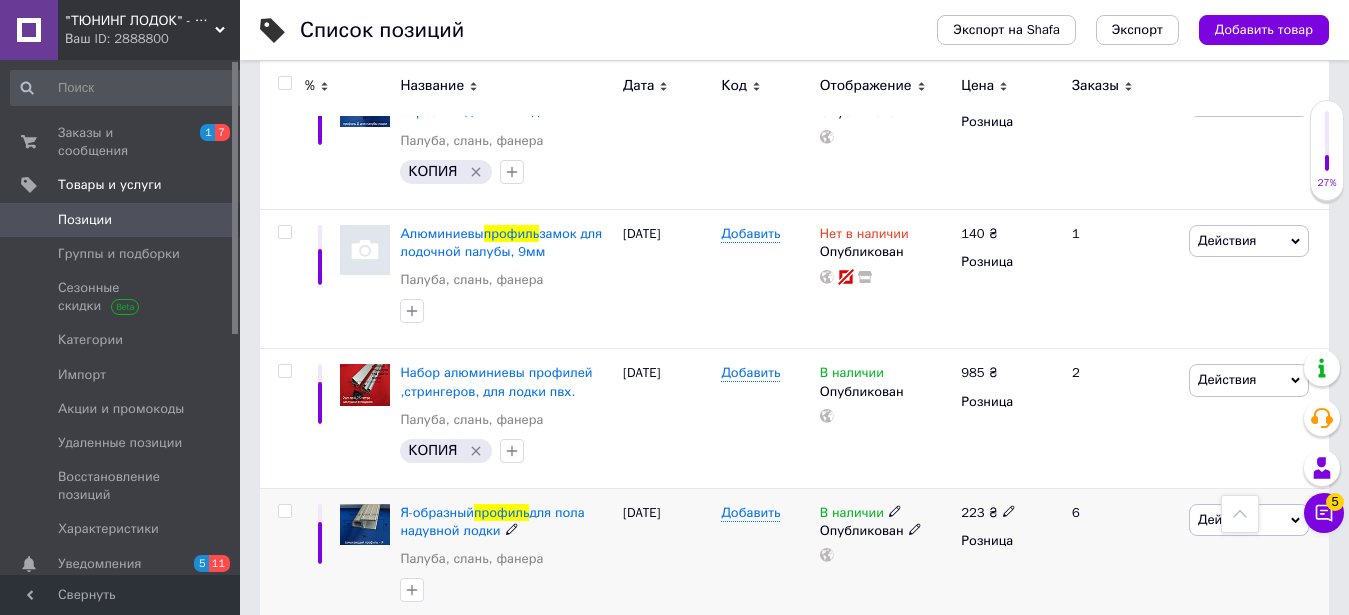 click 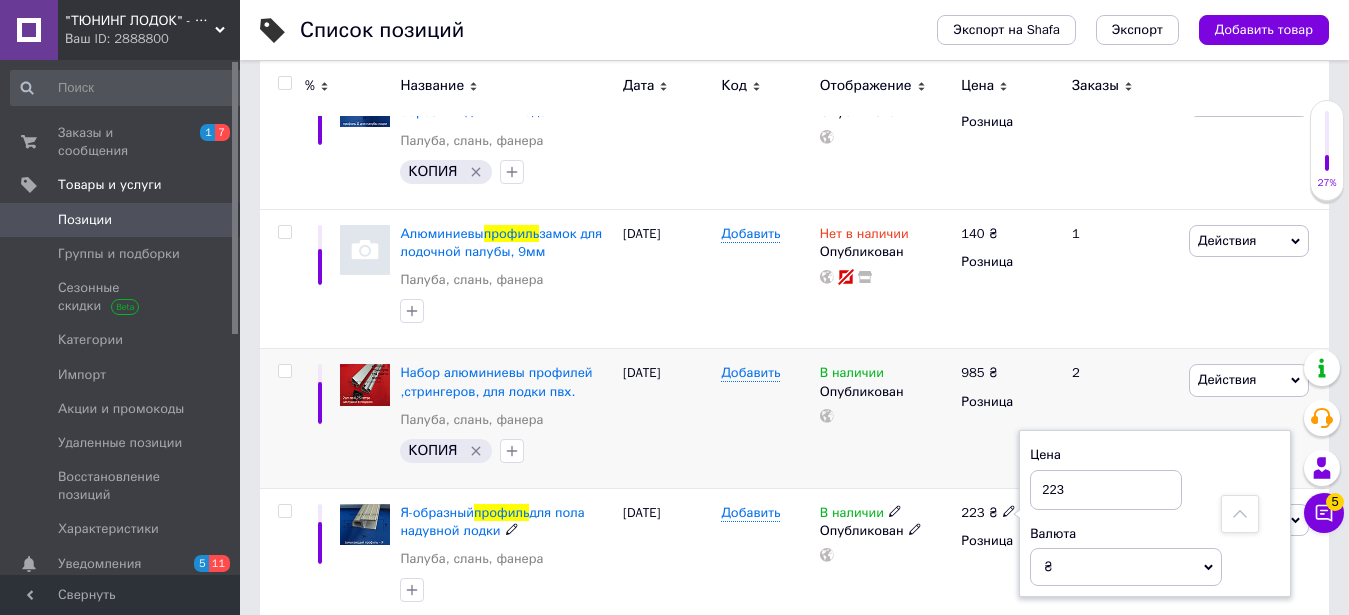 drag, startPoint x: 1085, startPoint y: 475, endPoint x: 903, endPoint y: 475, distance: 182 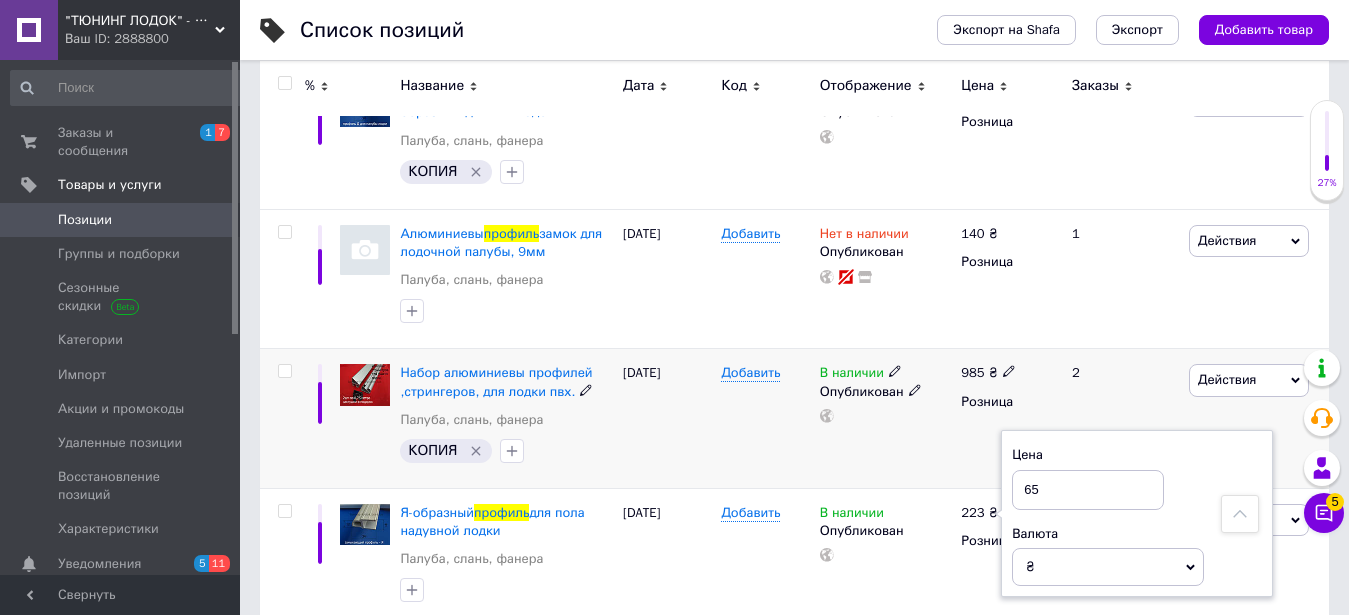 type on "6" 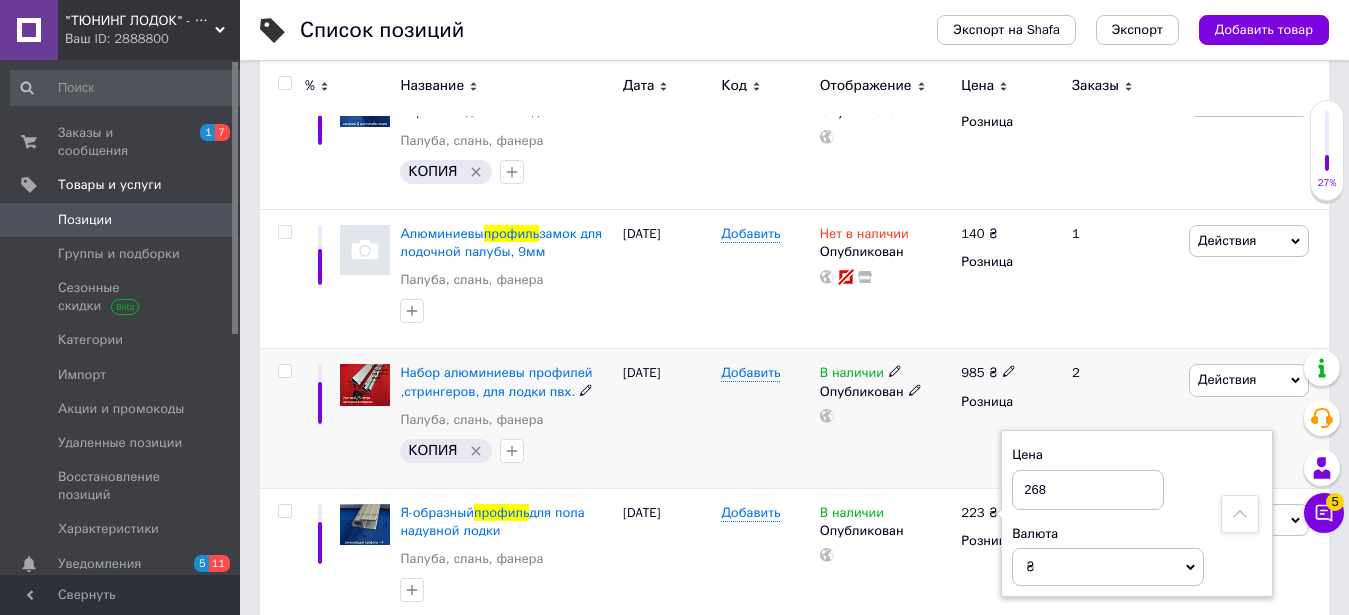 type on "268" 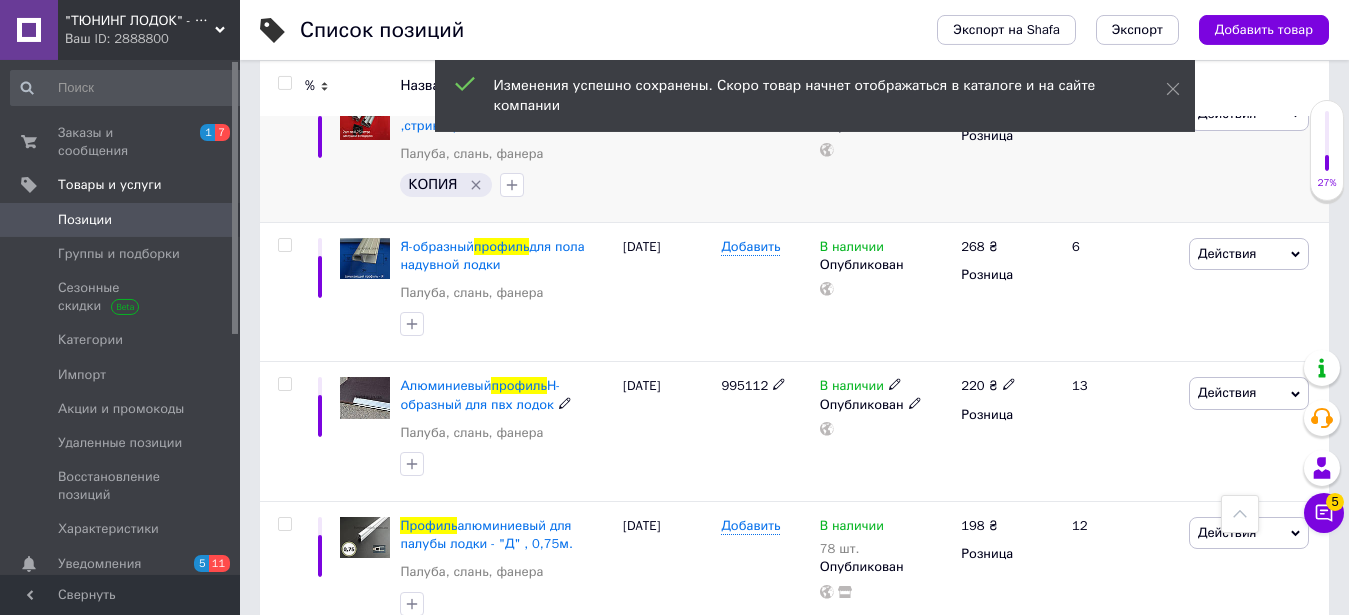 scroll, scrollTop: 918, scrollLeft: 0, axis: vertical 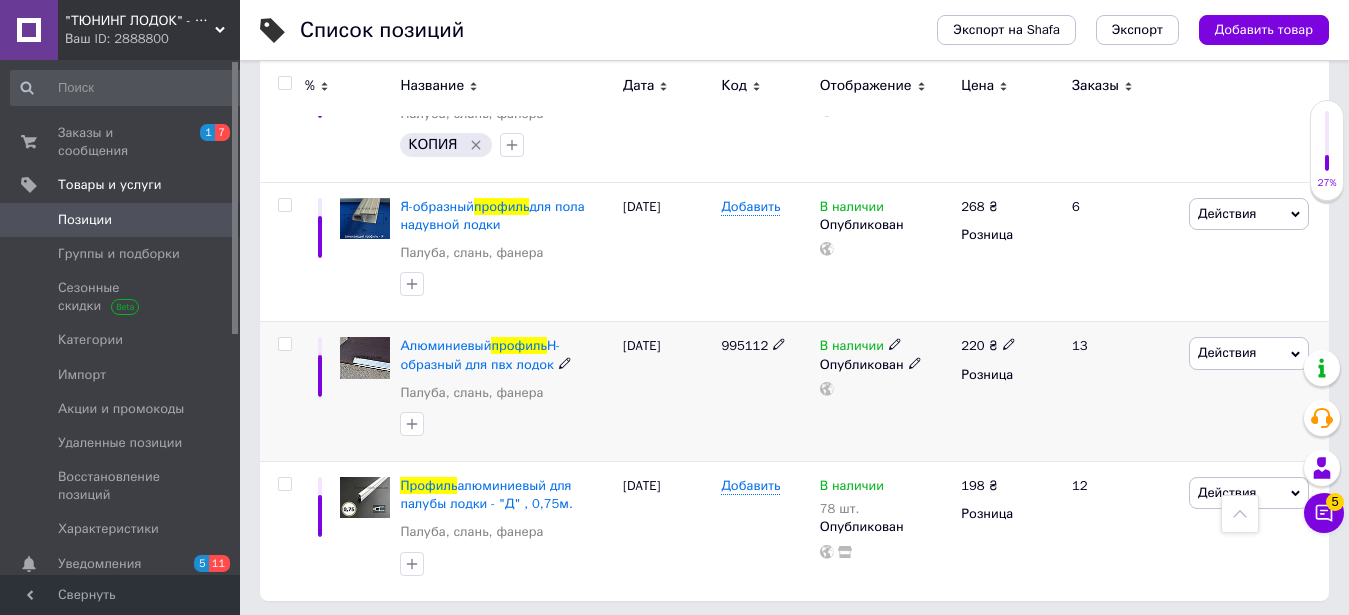 click 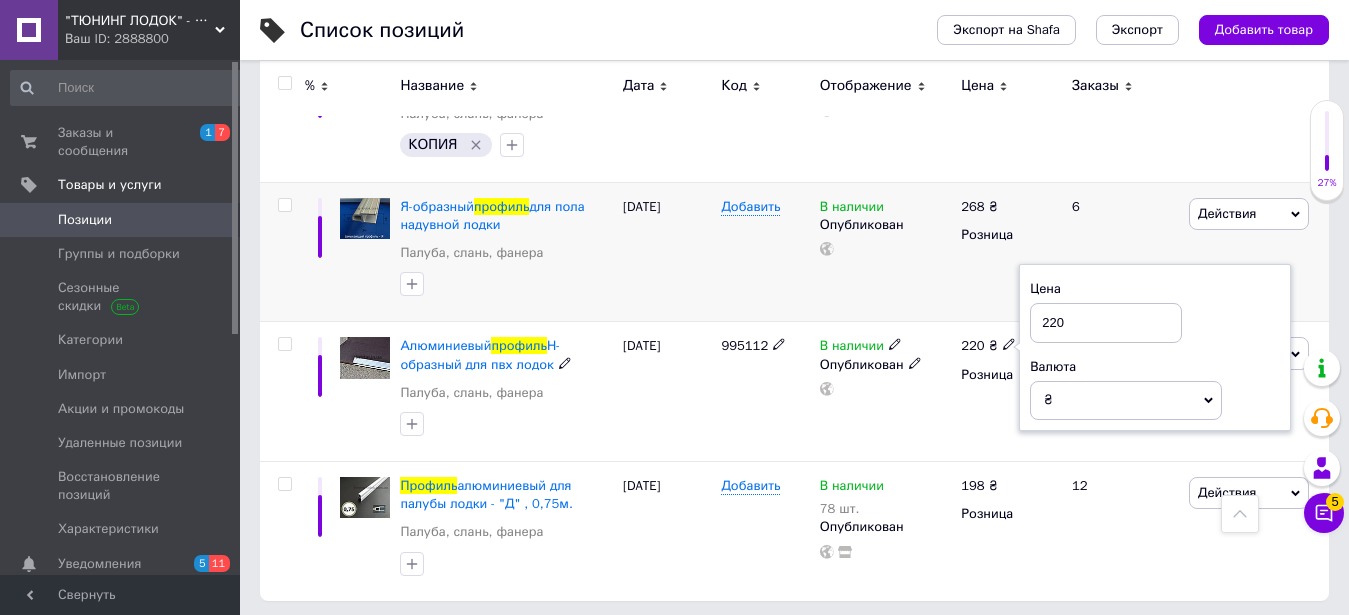 drag, startPoint x: 977, startPoint y: 323, endPoint x: 799, endPoint y: 290, distance: 181.03314 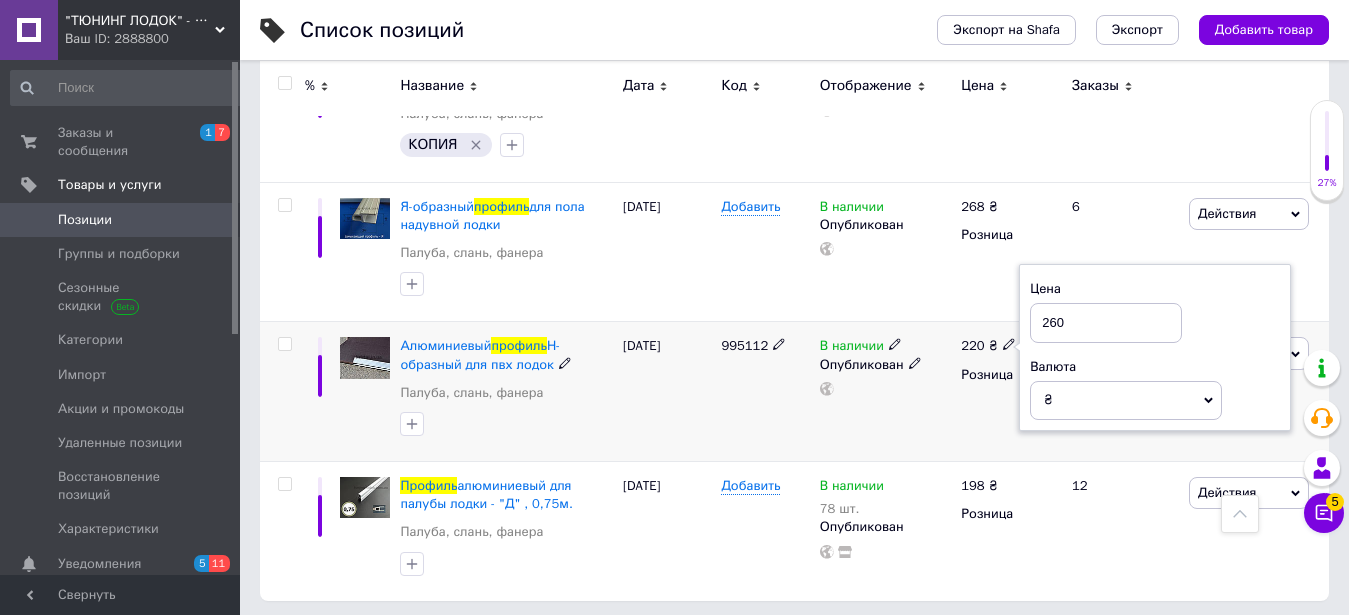 type on "260" 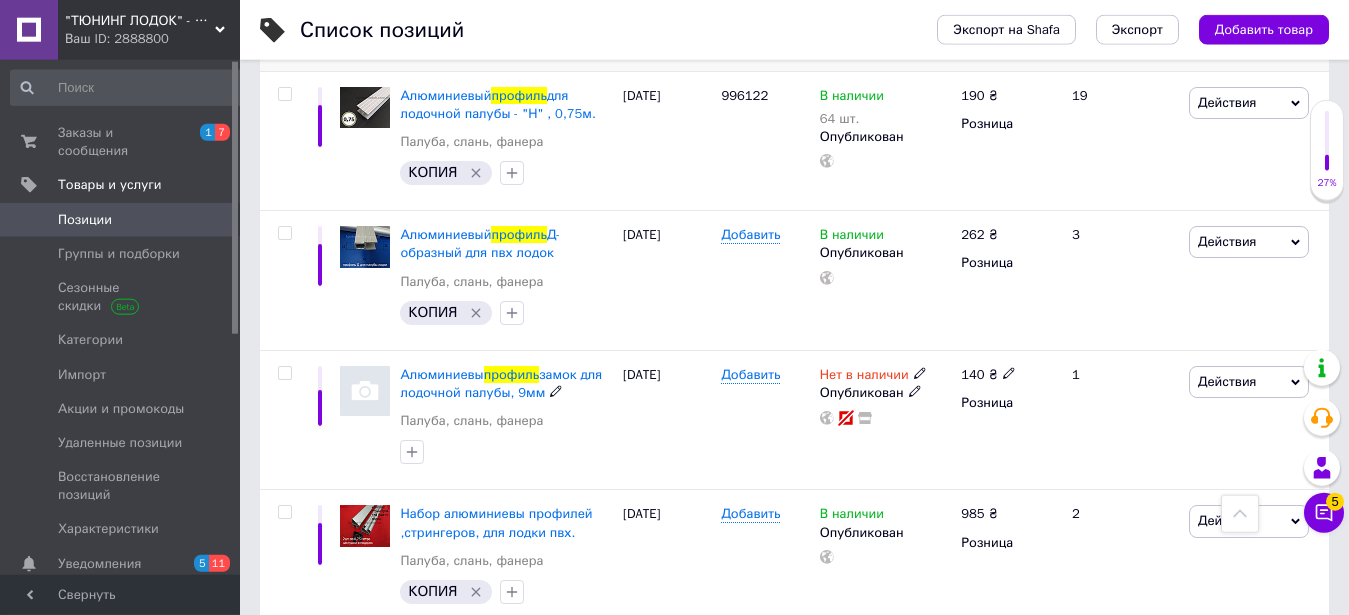 scroll, scrollTop: 510, scrollLeft: 0, axis: vertical 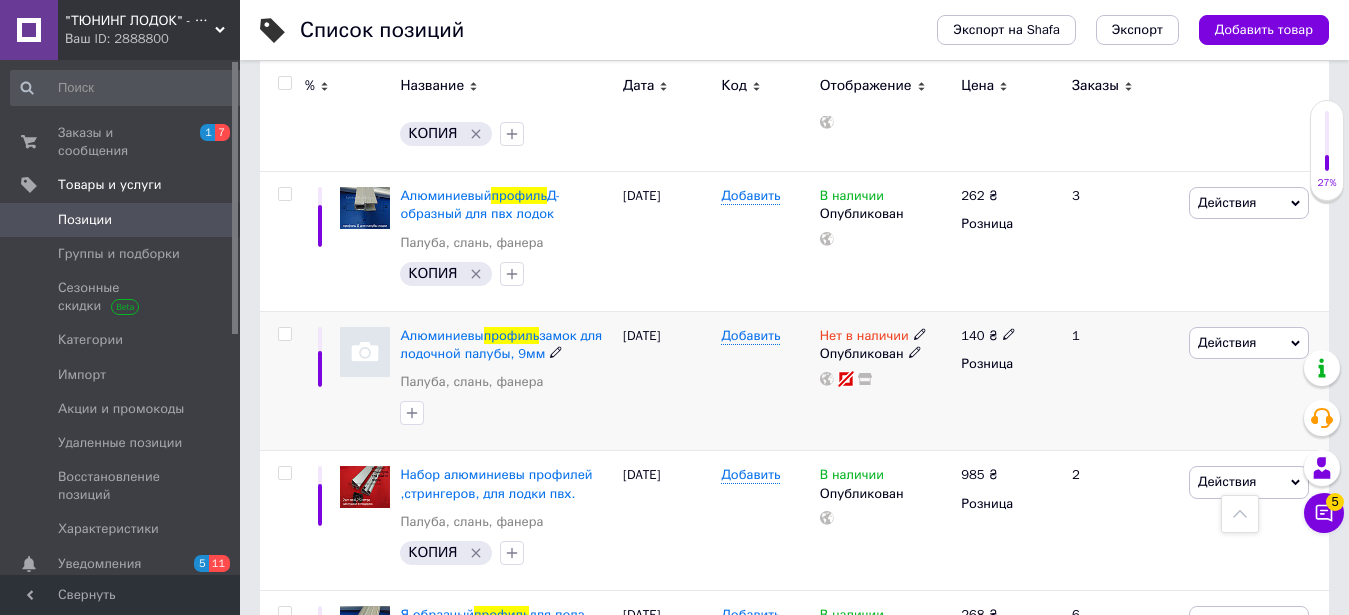 click 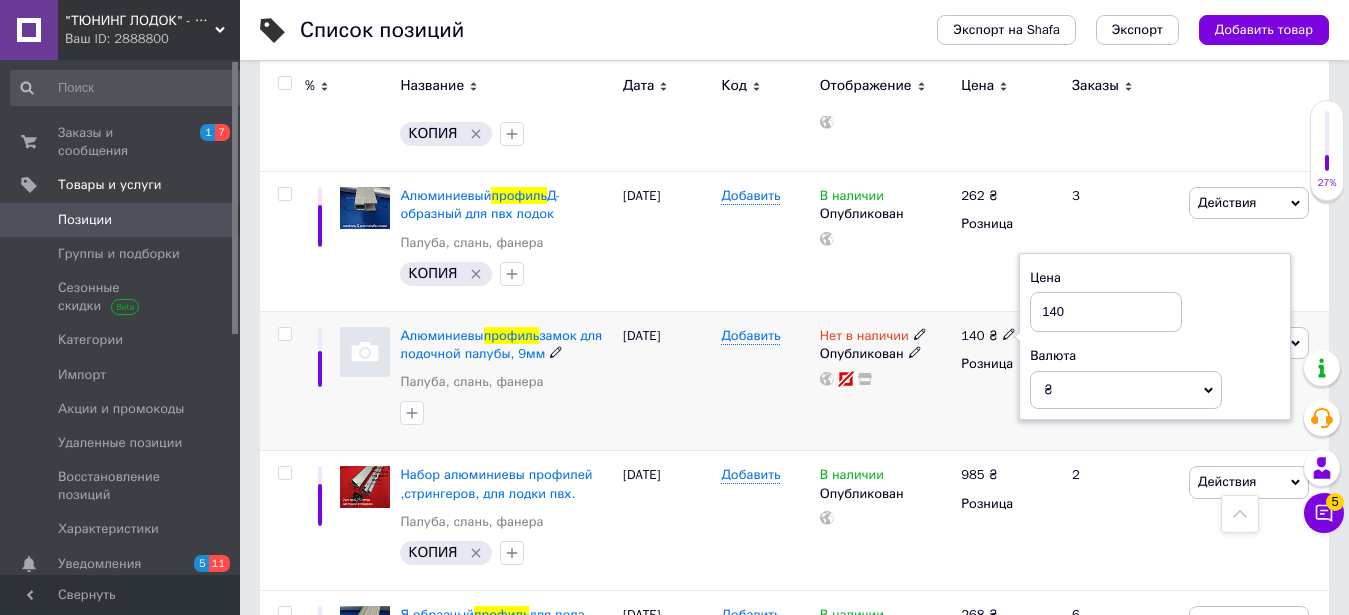 drag, startPoint x: 1085, startPoint y: 325, endPoint x: 714, endPoint y: 324, distance: 371.00134 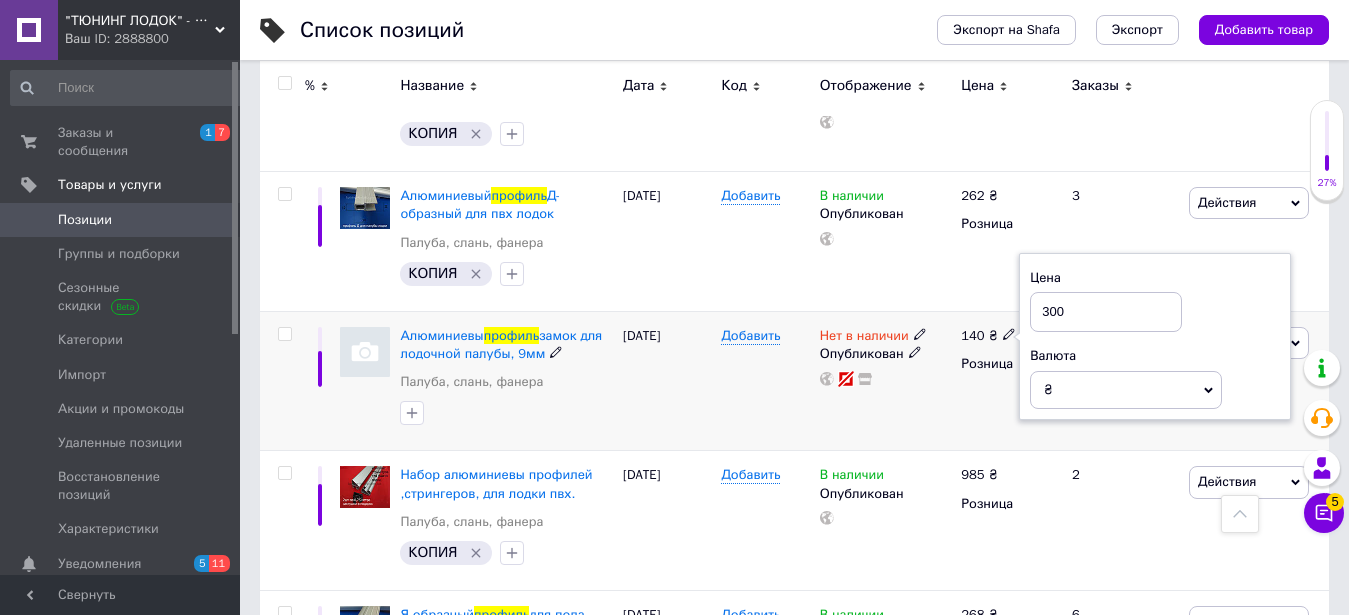 type on "300" 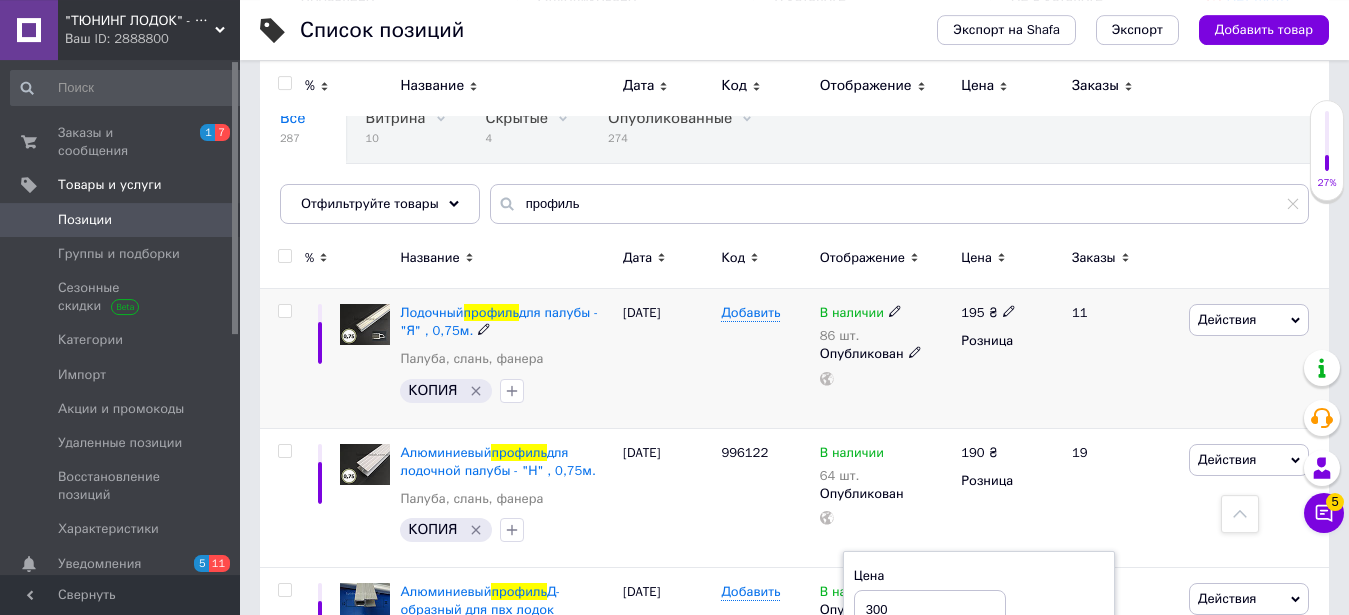 scroll, scrollTop: 102, scrollLeft: 0, axis: vertical 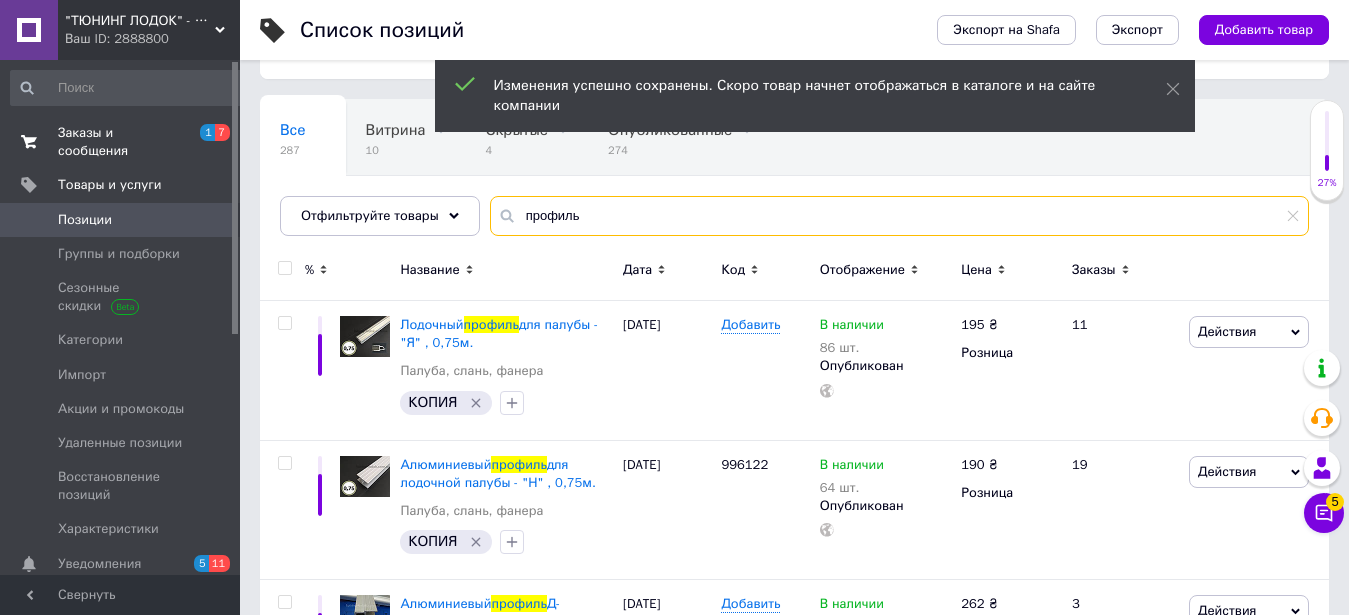 drag, startPoint x: 505, startPoint y: 200, endPoint x: 44, endPoint y: 121, distance: 467.72 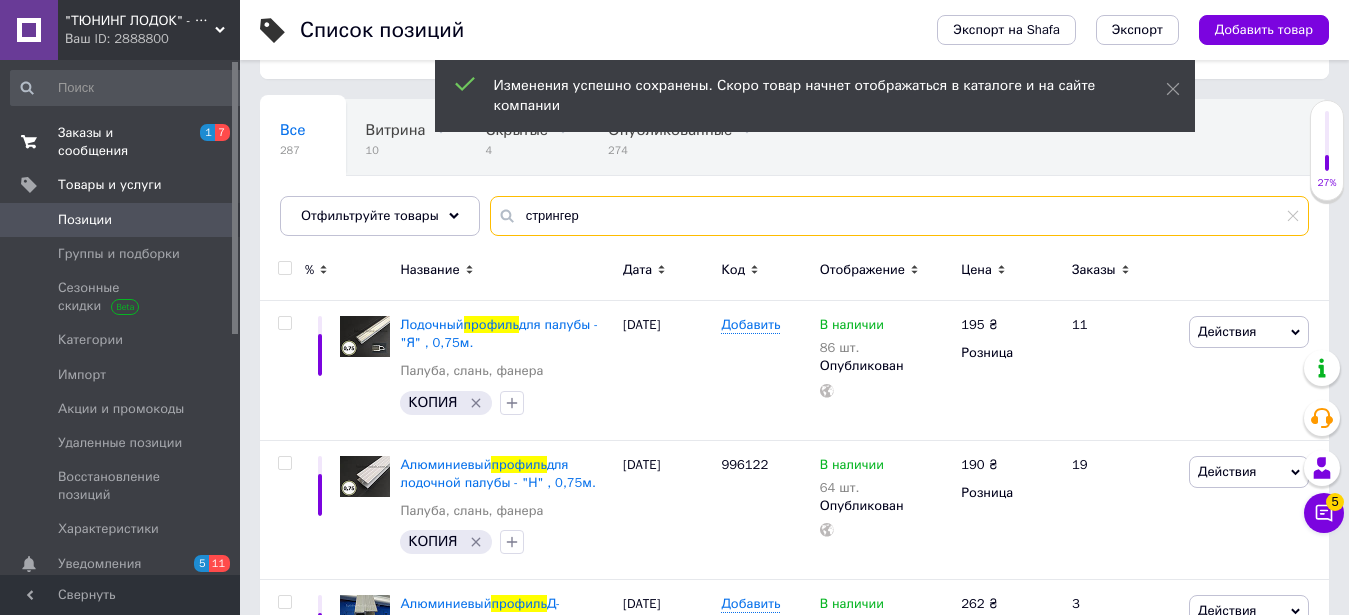 type on "стрингер" 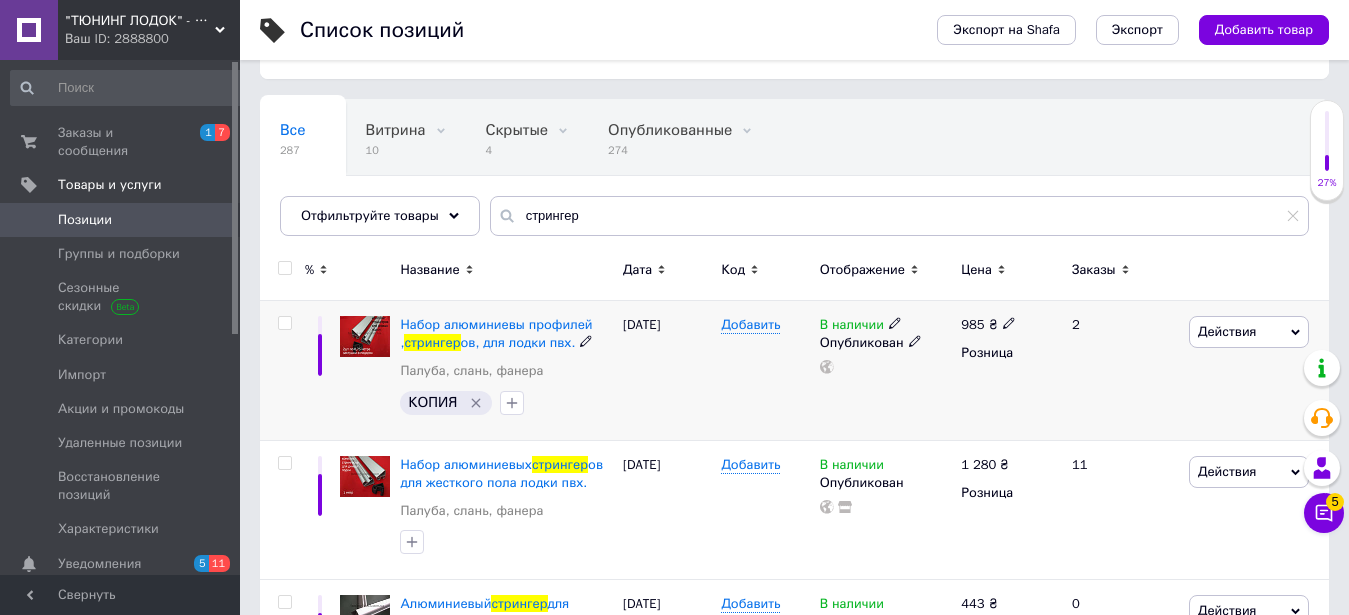 click 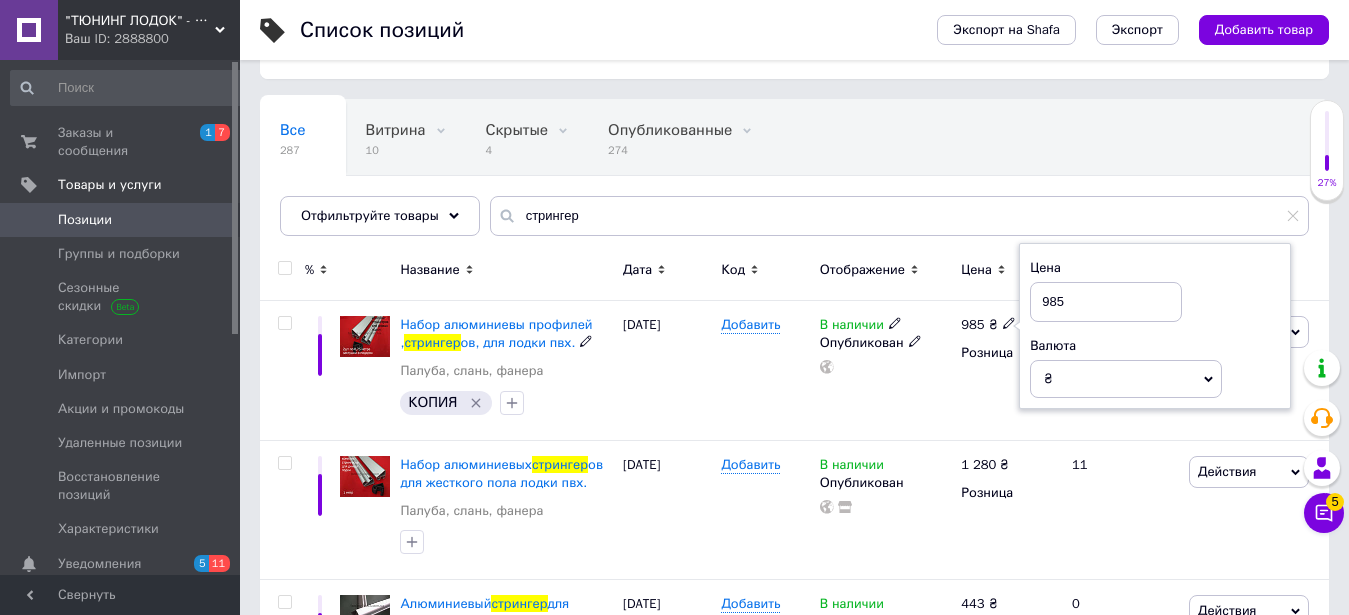 drag, startPoint x: 1093, startPoint y: 305, endPoint x: 743, endPoint y: 291, distance: 350.27988 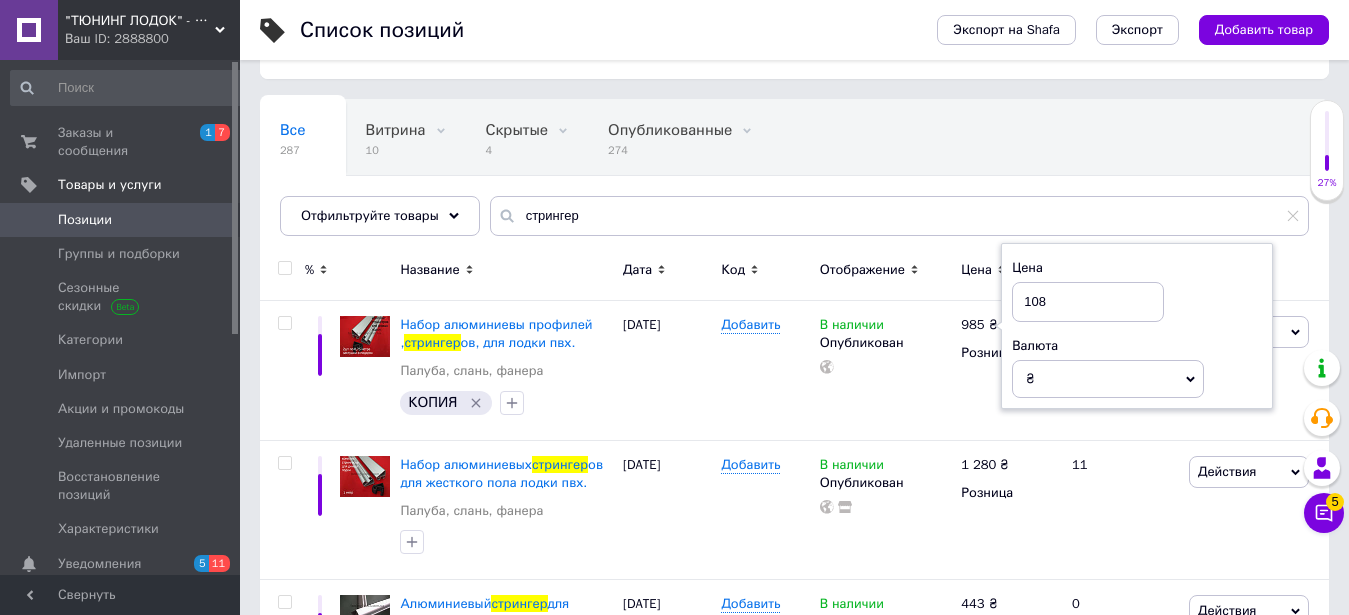 type on "1080" 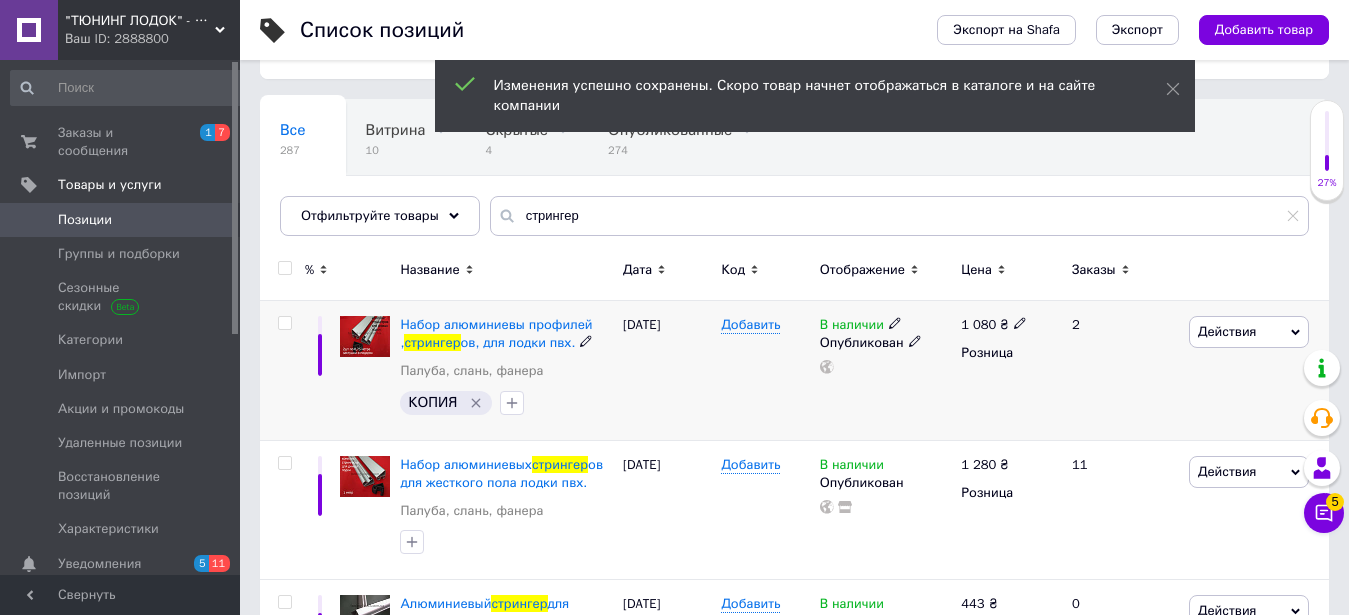 click on "Добавить" at bounding box center (765, 371) 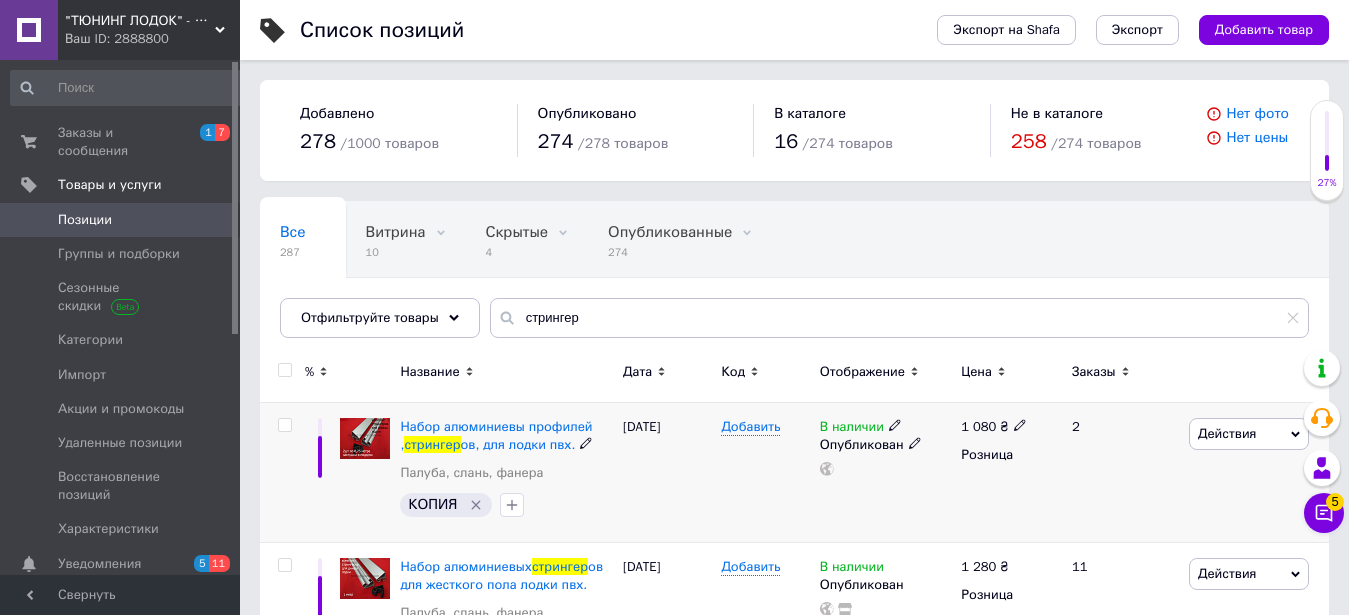 scroll, scrollTop: 102, scrollLeft: 0, axis: vertical 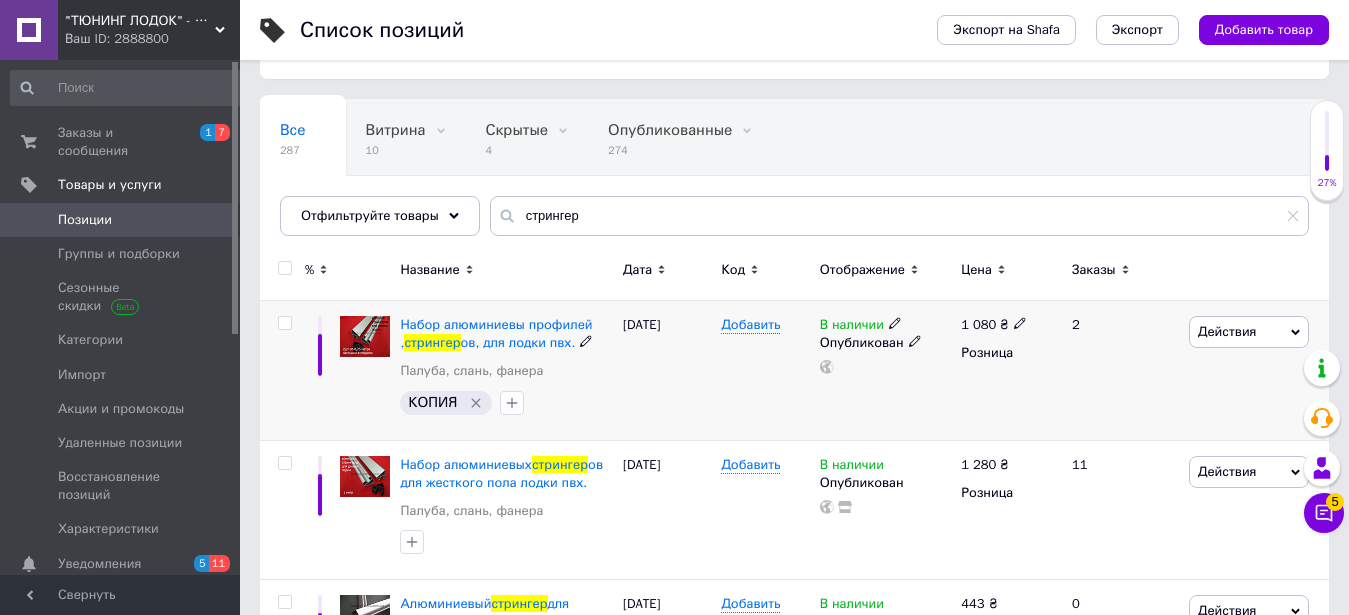 click at bounding box center [365, 336] 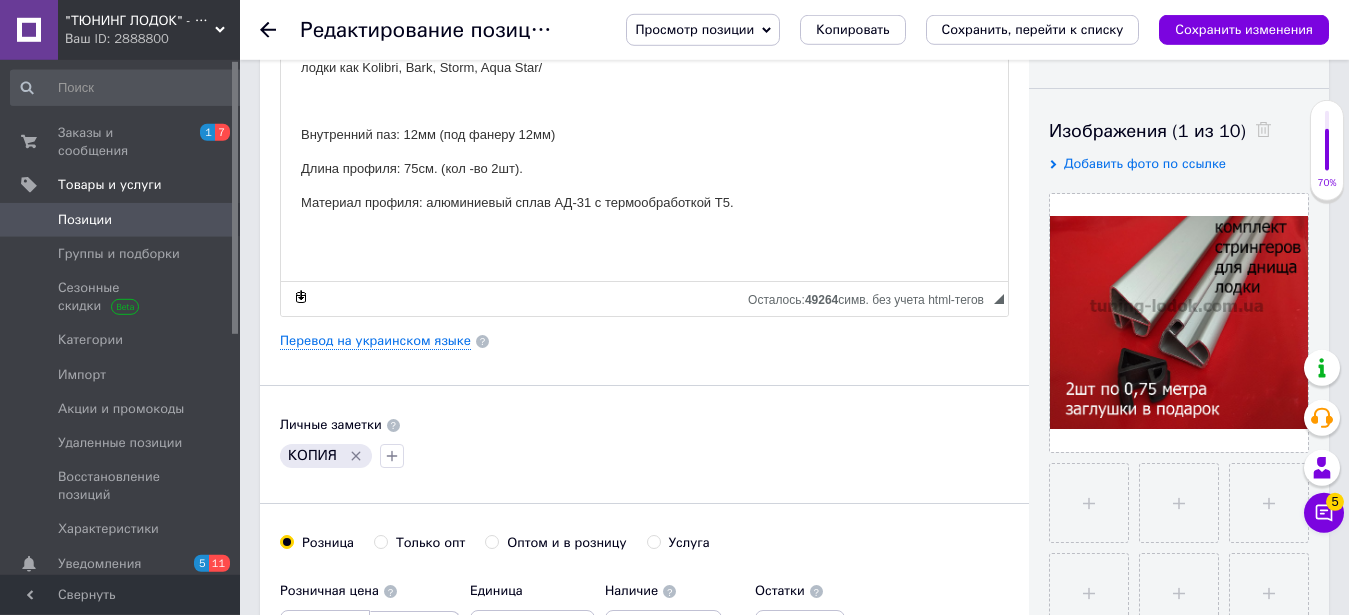 scroll, scrollTop: 306, scrollLeft: 0, axis: vertical 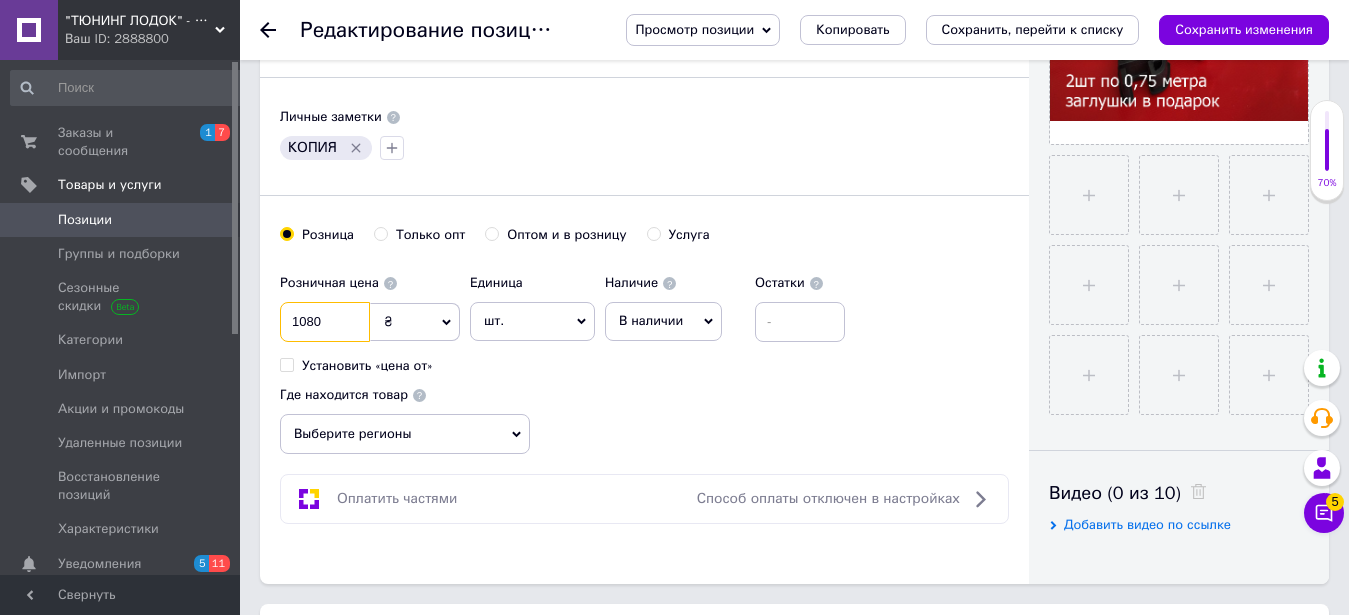 drag, startPoint x: 120, startPoint y: 298, endPoint x: 0, endPoint y: 235, distance: 135.53229 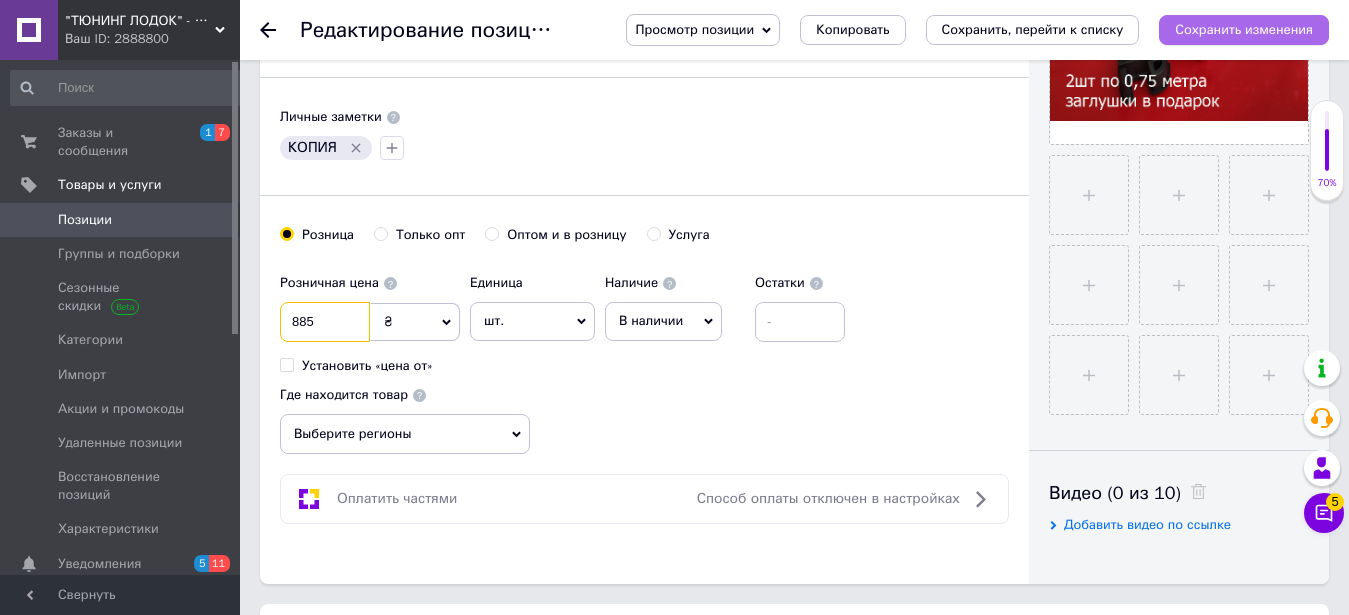 type on "885" 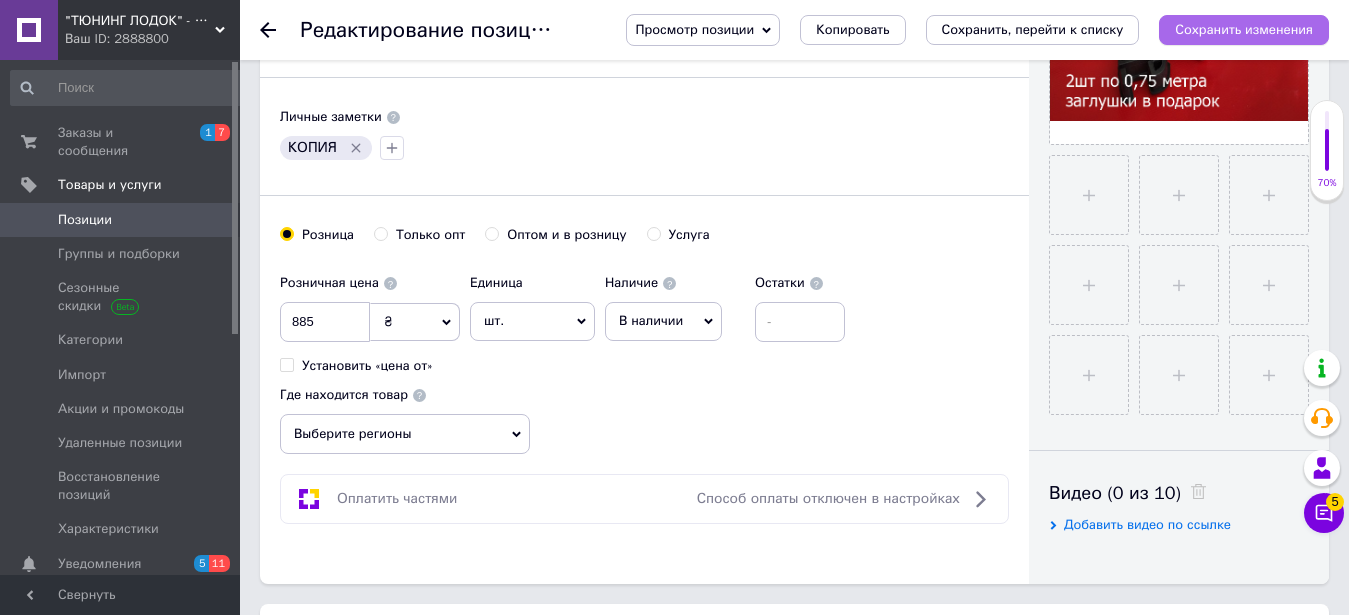 click on "Сохранить изменения" at bounding box center [1244, 29] 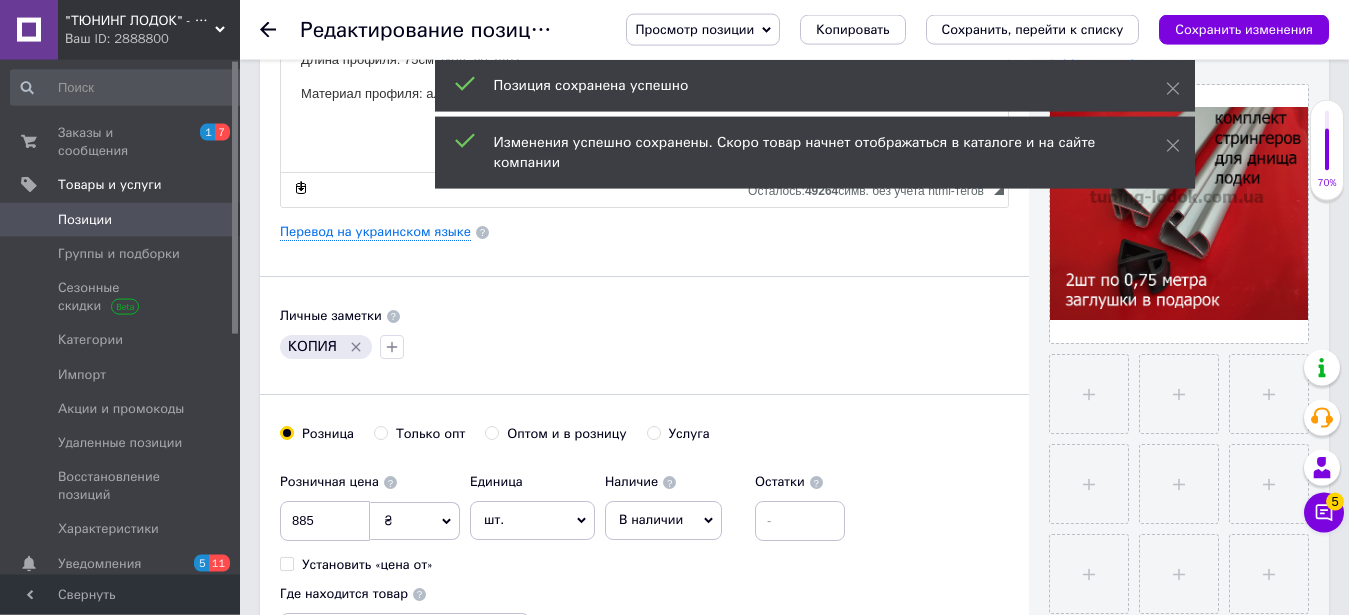 scroll, scrollTop: 408, scrollLeft: 0, axis: vertical 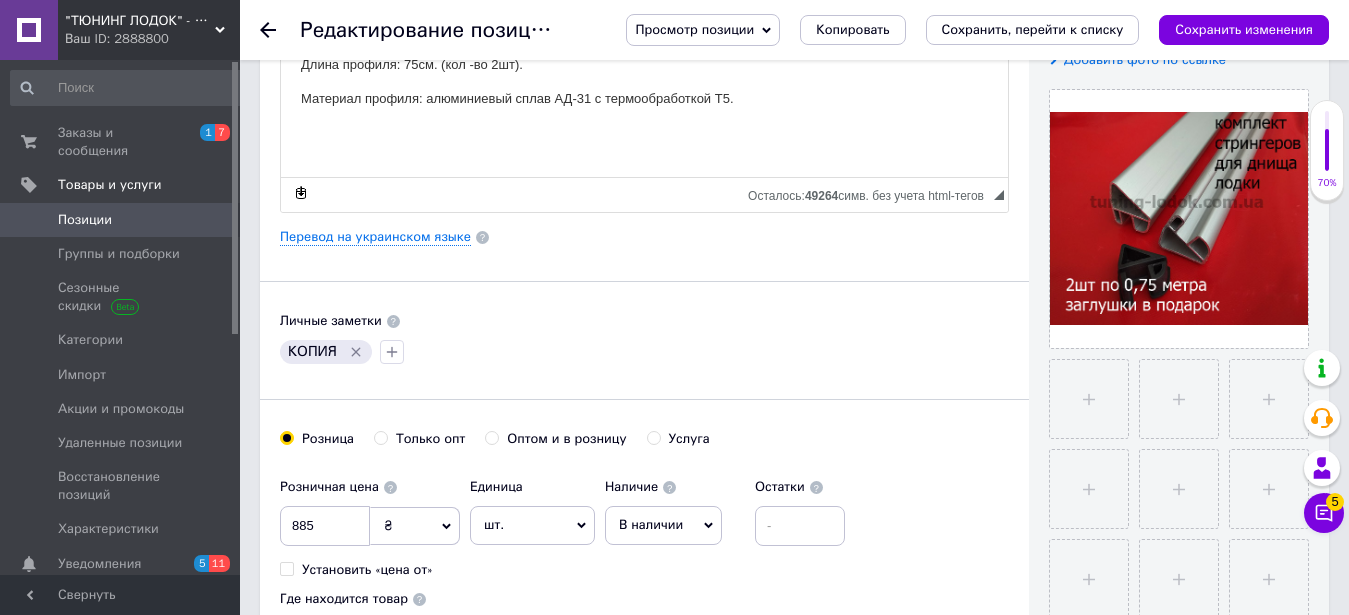 click 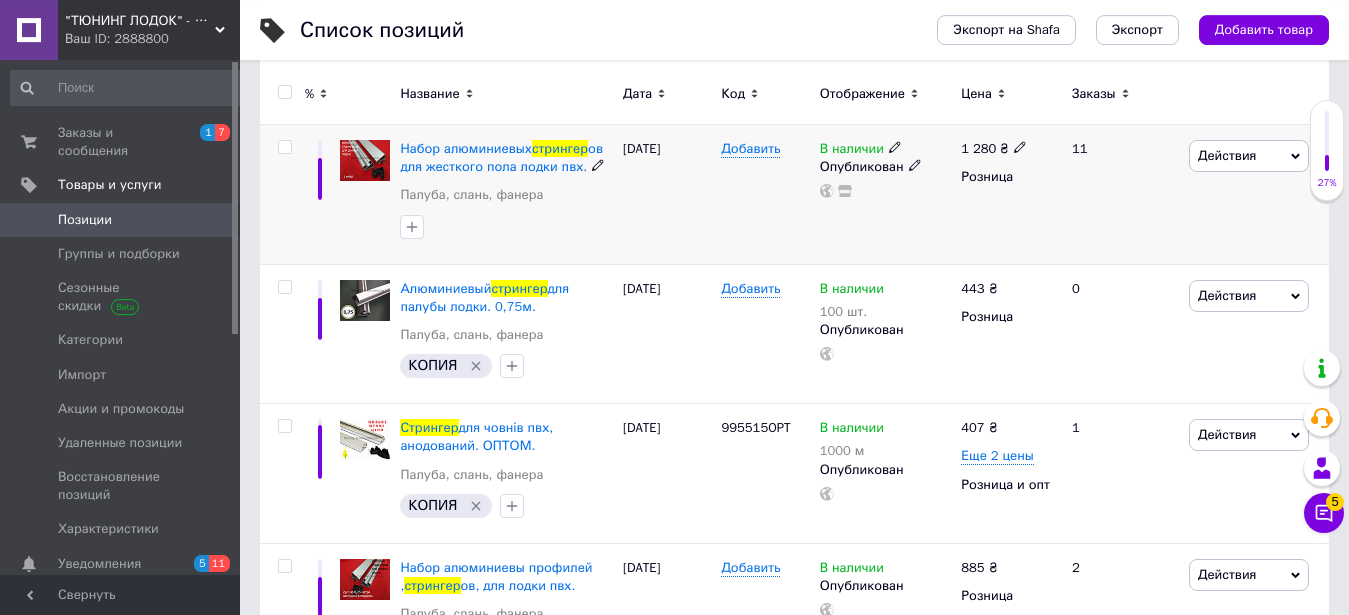scroll, scrollTop: 306, scrollLeft: 0, axis: vertical 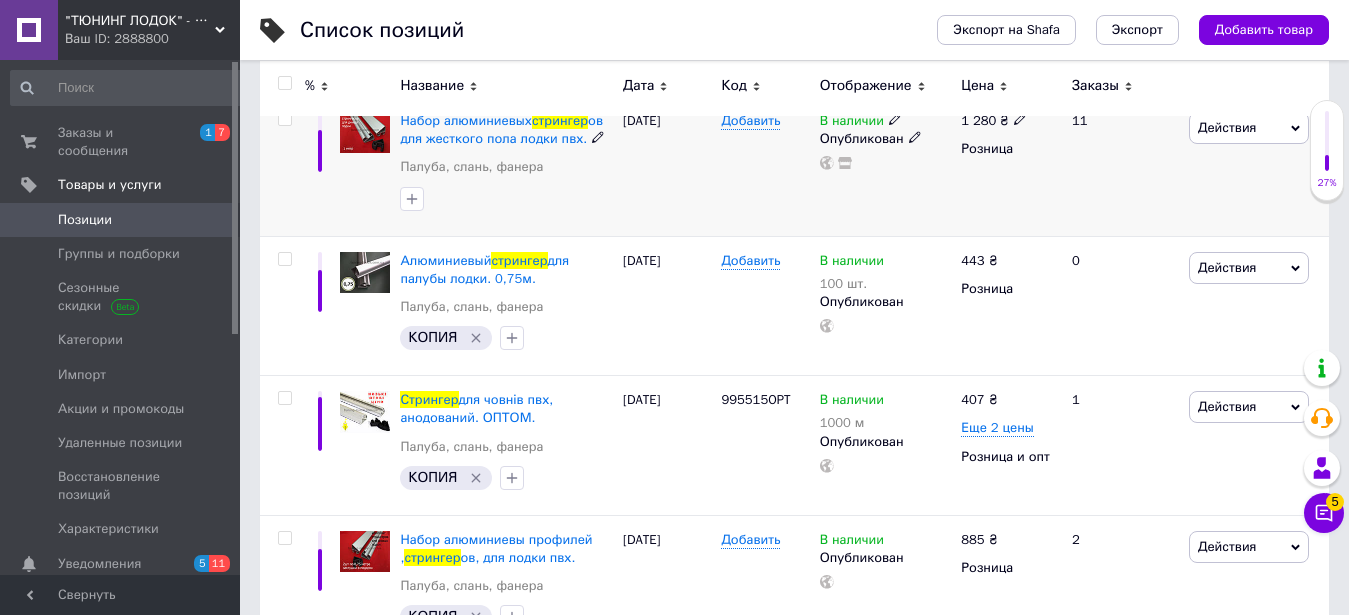 click at bounding box center [365, 132] 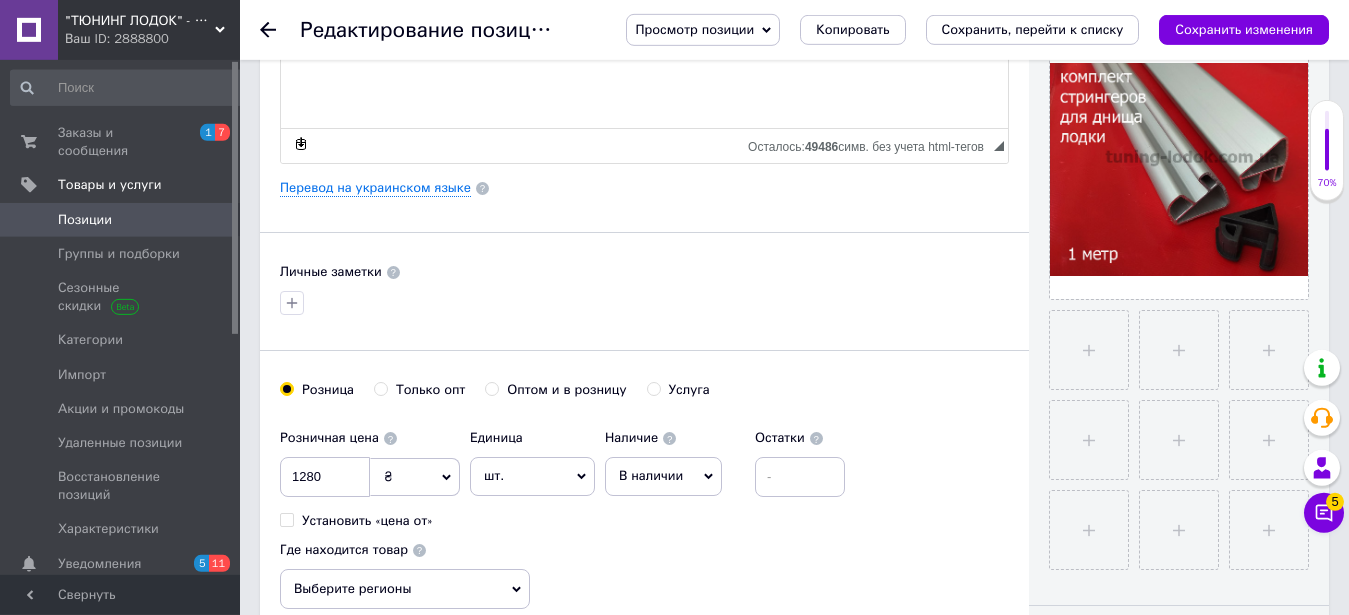 scroll, scrollTop: 510, scrollLeft: 0, axis: vertical 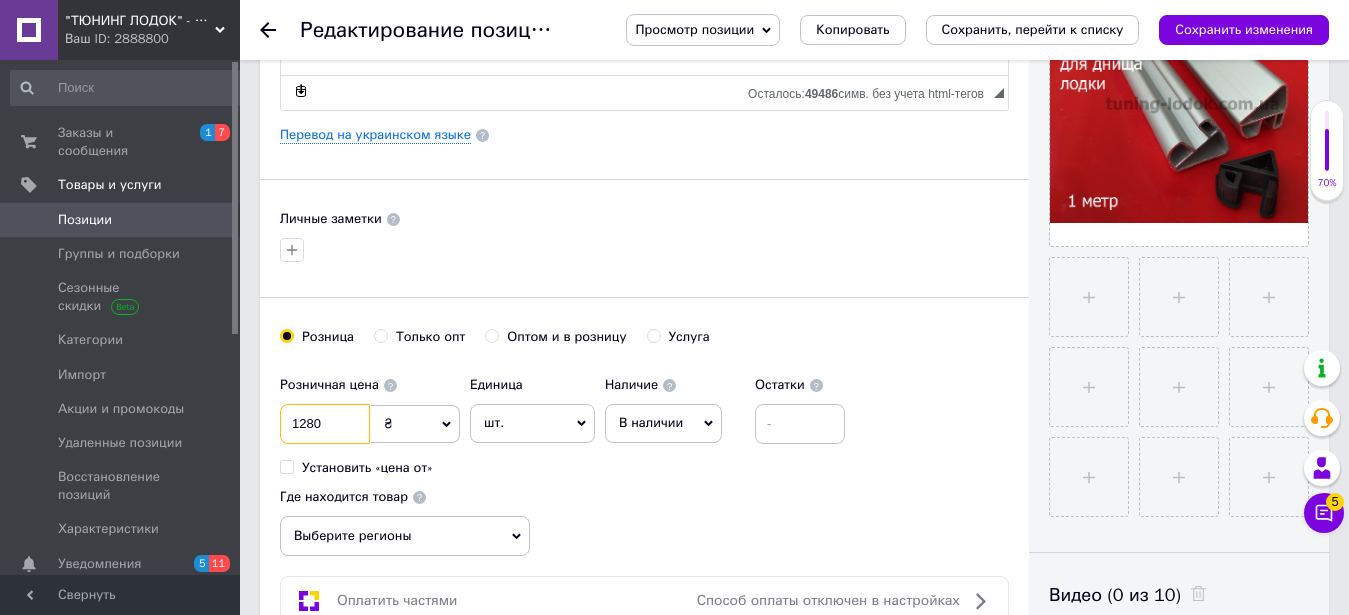 drag, startPoint x: 354, startPoint y: 419, endPoint x: 343, endPoint y: 420, distance: 11.045361 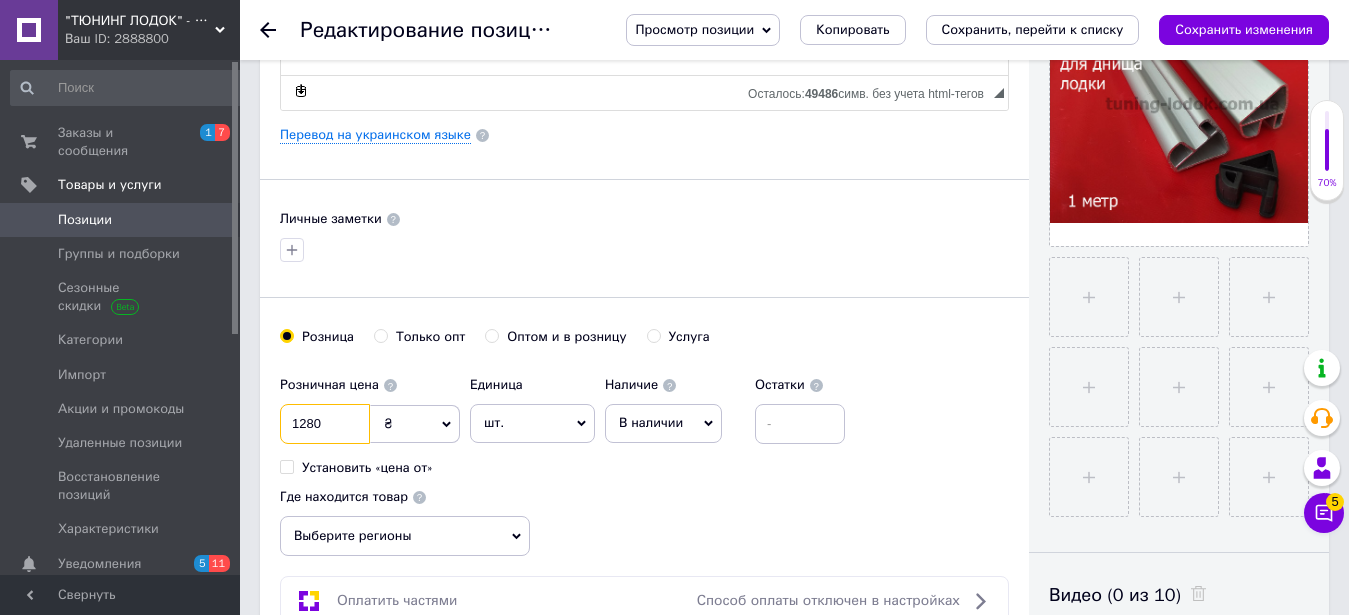 drag, startPoint x: 343, startPoint y: 415, endPoint x: 126, endPoint y: 375, distance: 220.65584 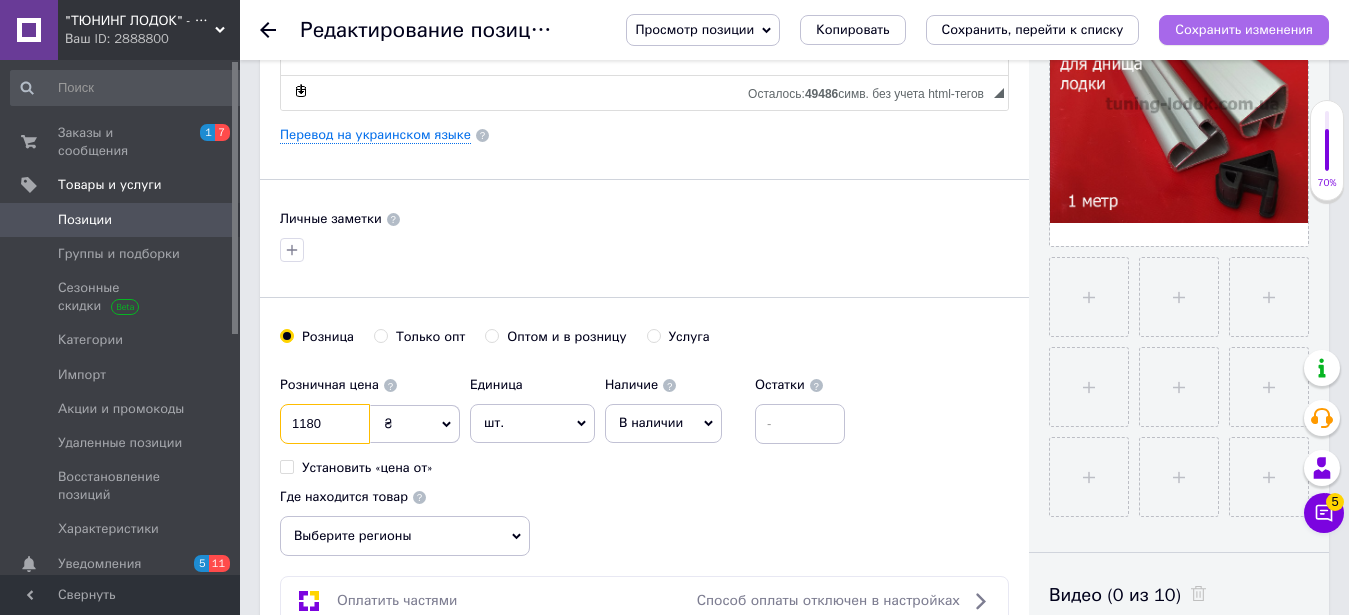 type on "1180" 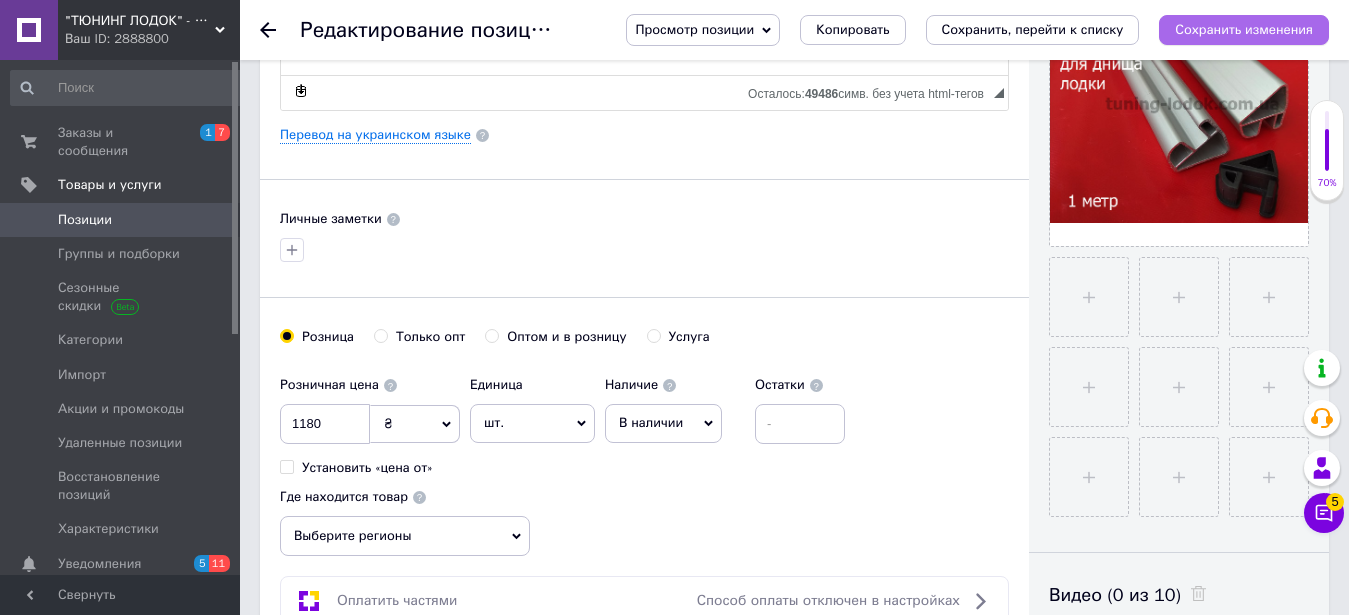 click on "Сохранить изменения" at bounding box center (1244, 29) 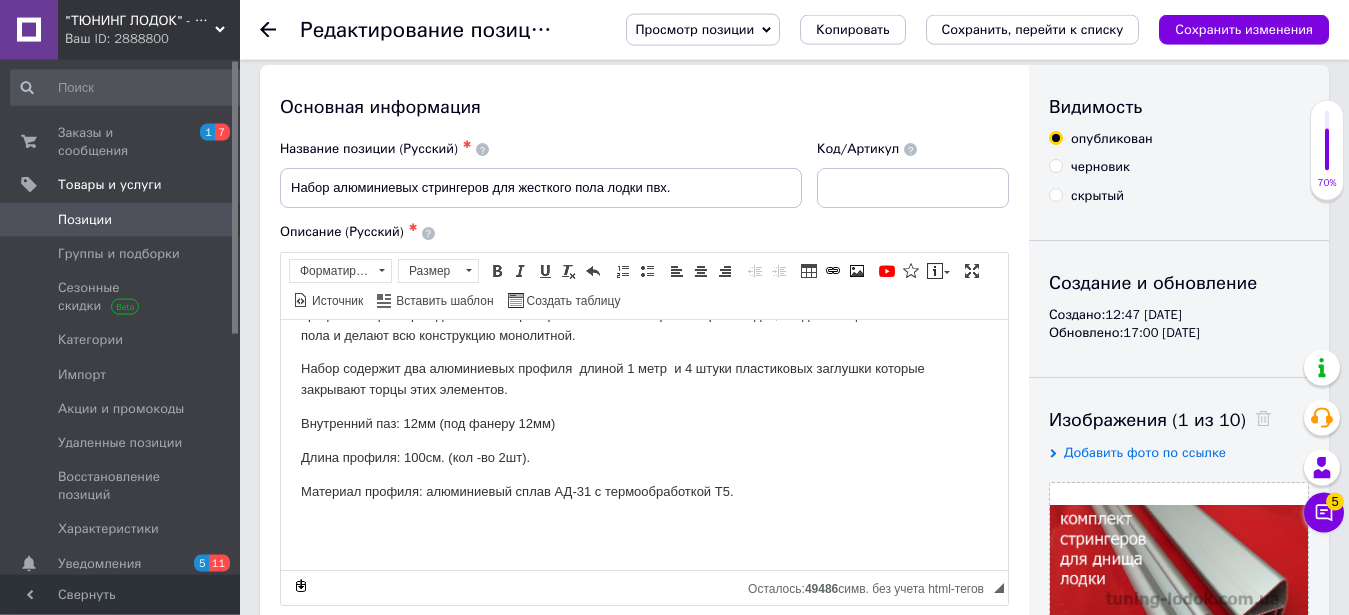 scroll, scrollTop: 0, scrollLeft: 0, axis: both 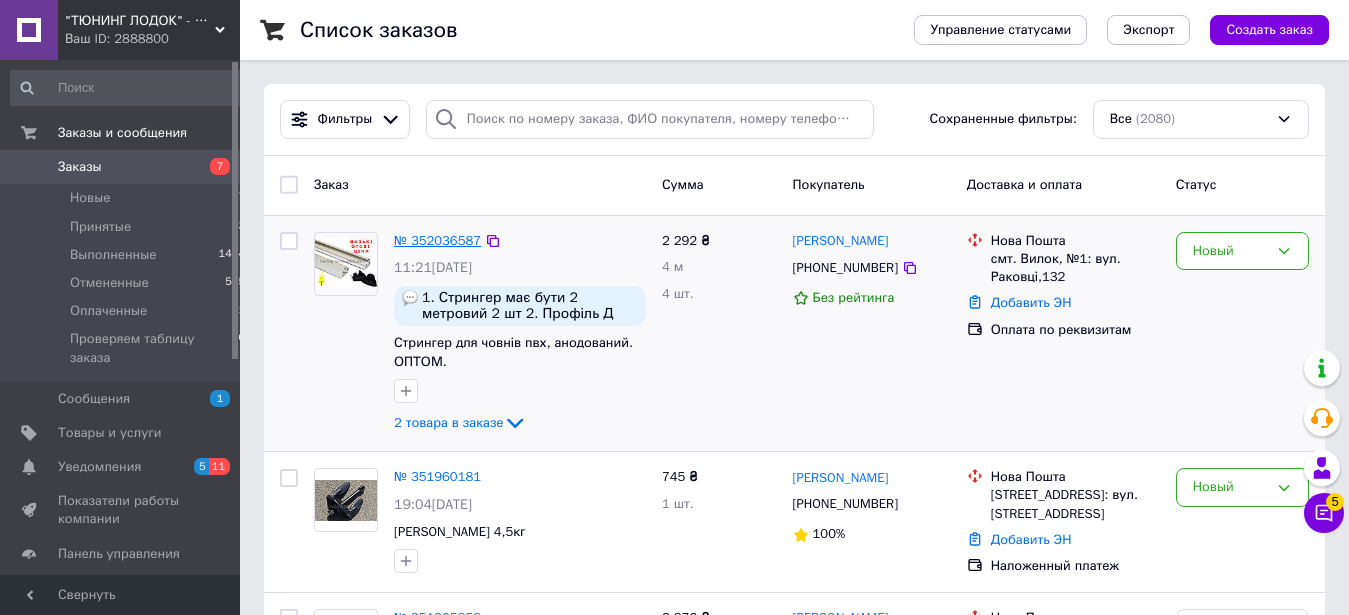 click on "№ 352036587" at bounding box center [437, 240] 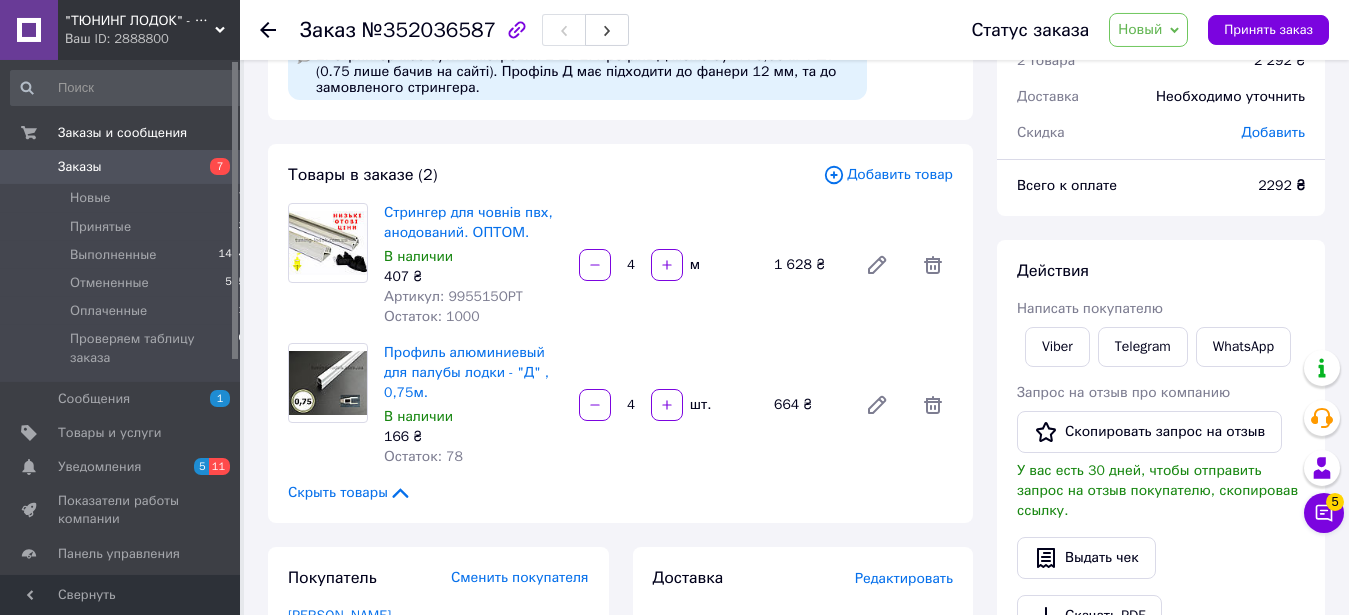 scroll, scrollTop: 0, scrollLeft: 0, axis: both 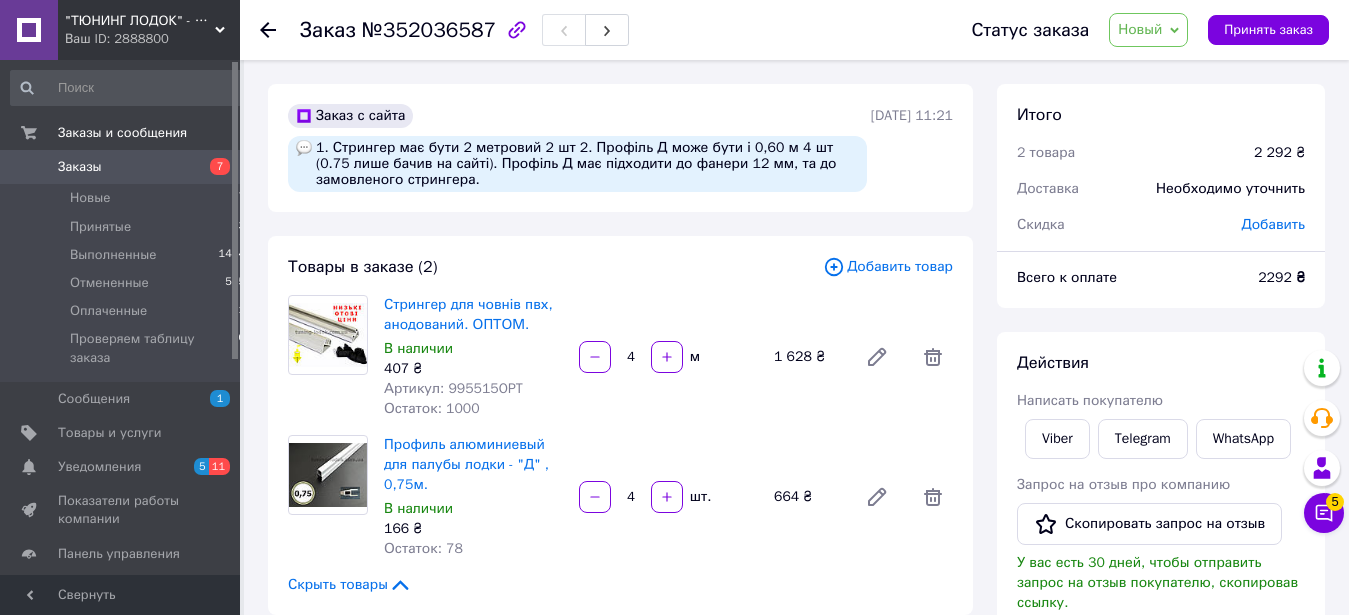 click on "Новый" at bounding box center [1140, 29] 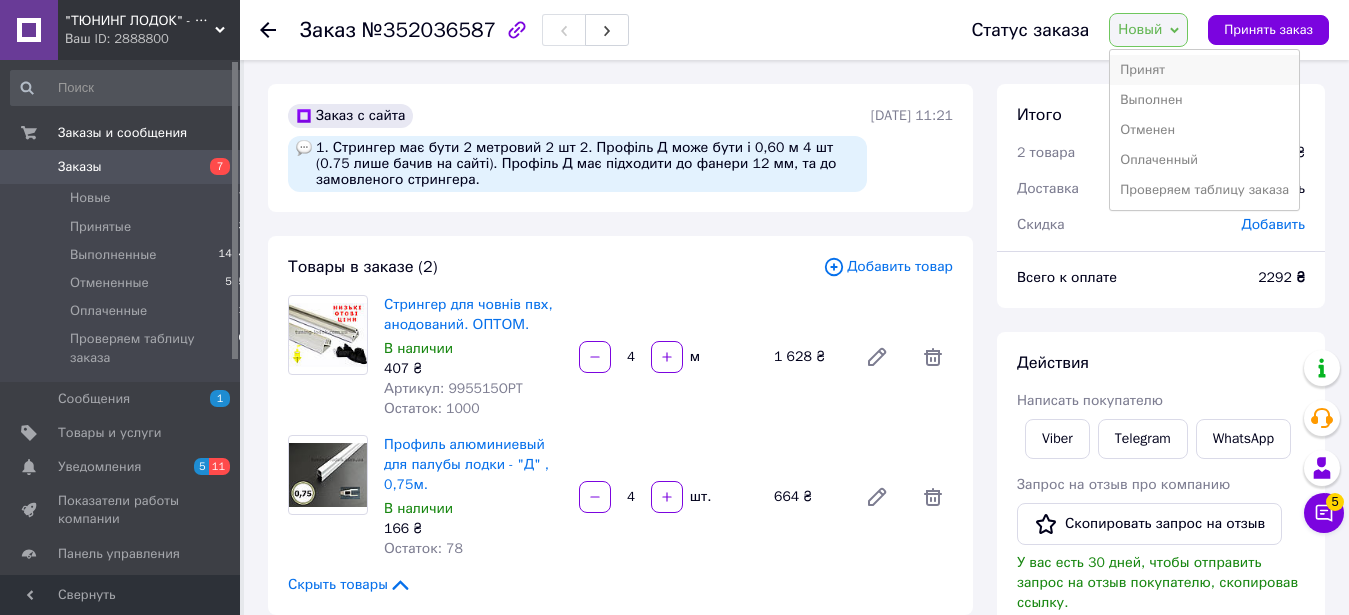click on "Принят" at bounding box center (1204, 70) 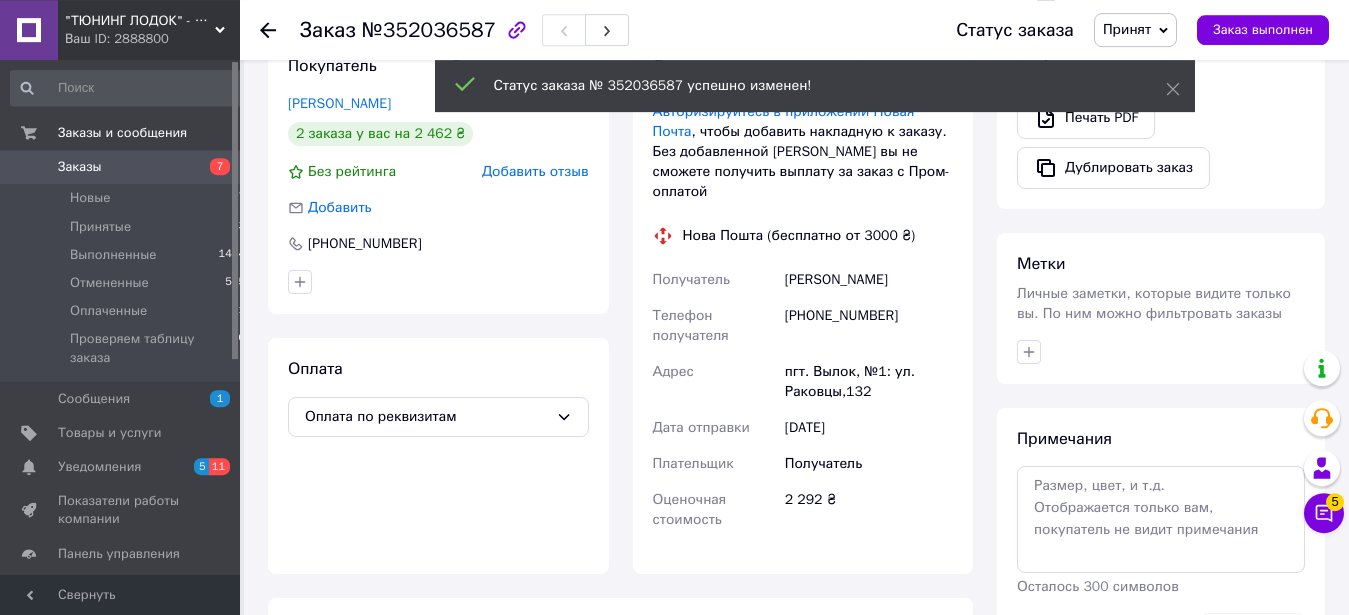 scroll, scrollTop: 612, scrollLeft: 0, axis: vertical 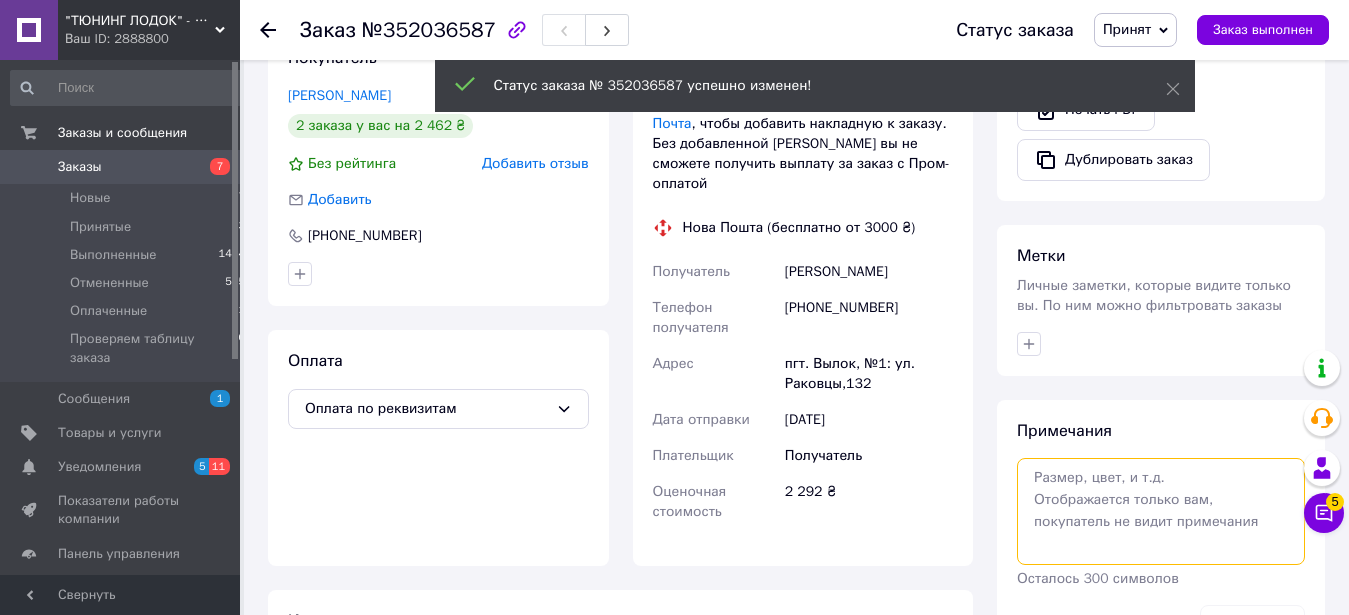 click at bounding box center (1161, 511) 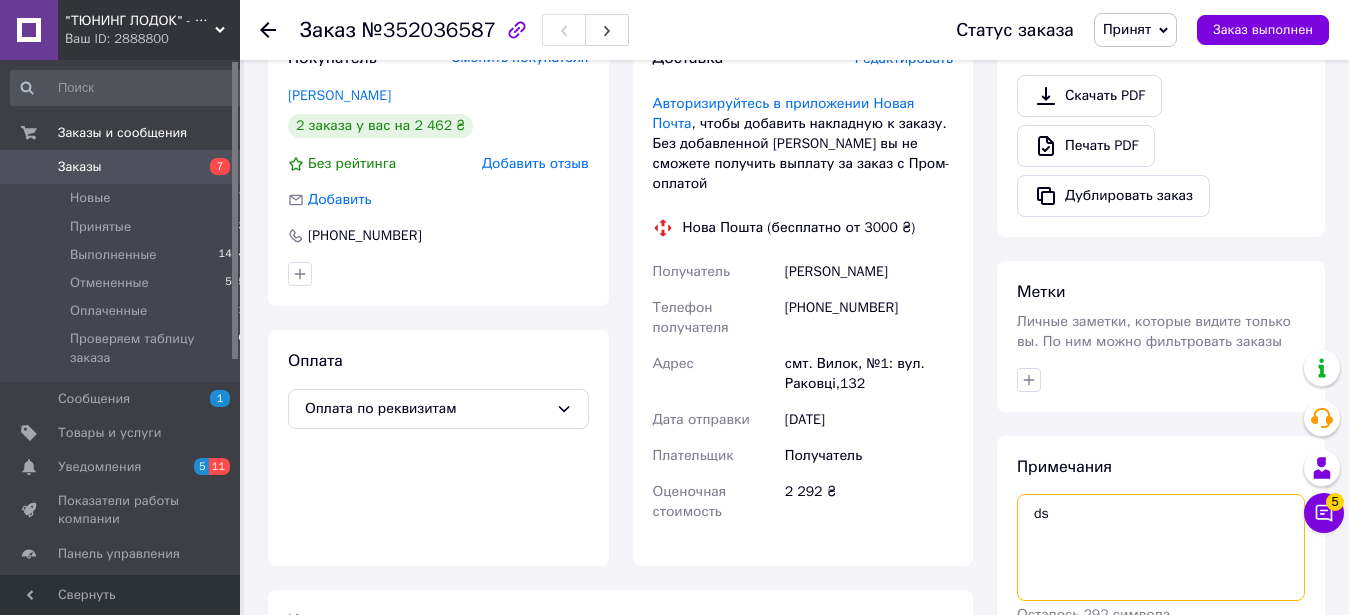 type on "d" 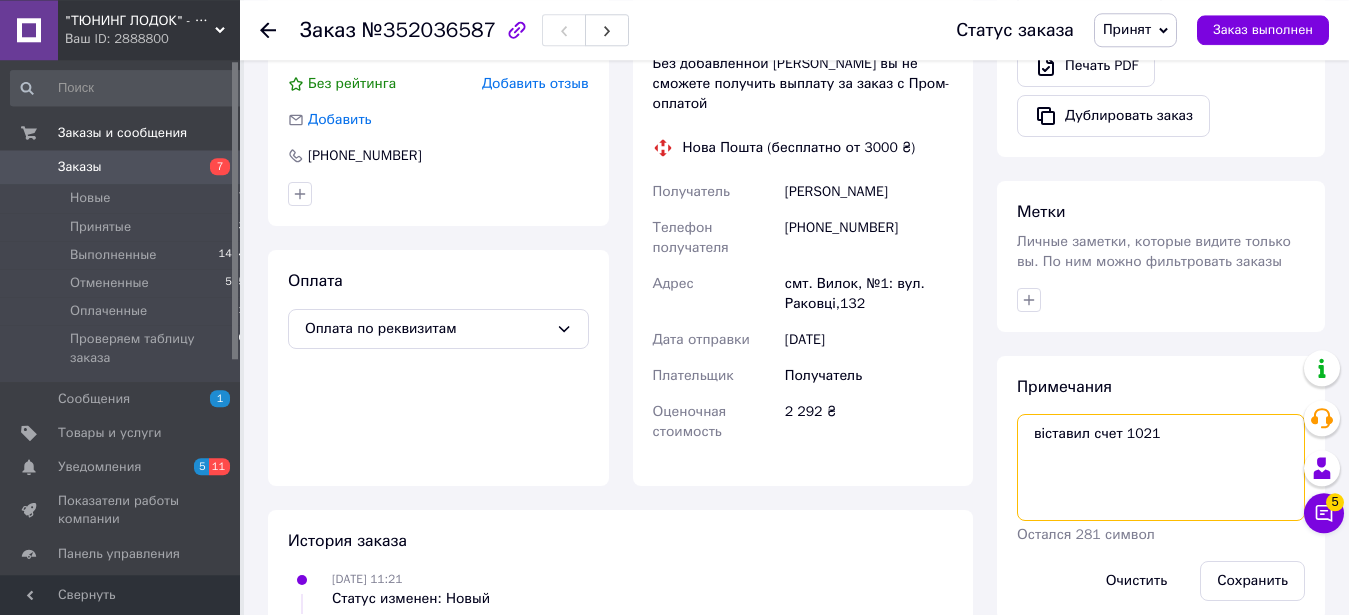 scroll, scrollTop: 758, scrollLeft: 0, axis: vertical 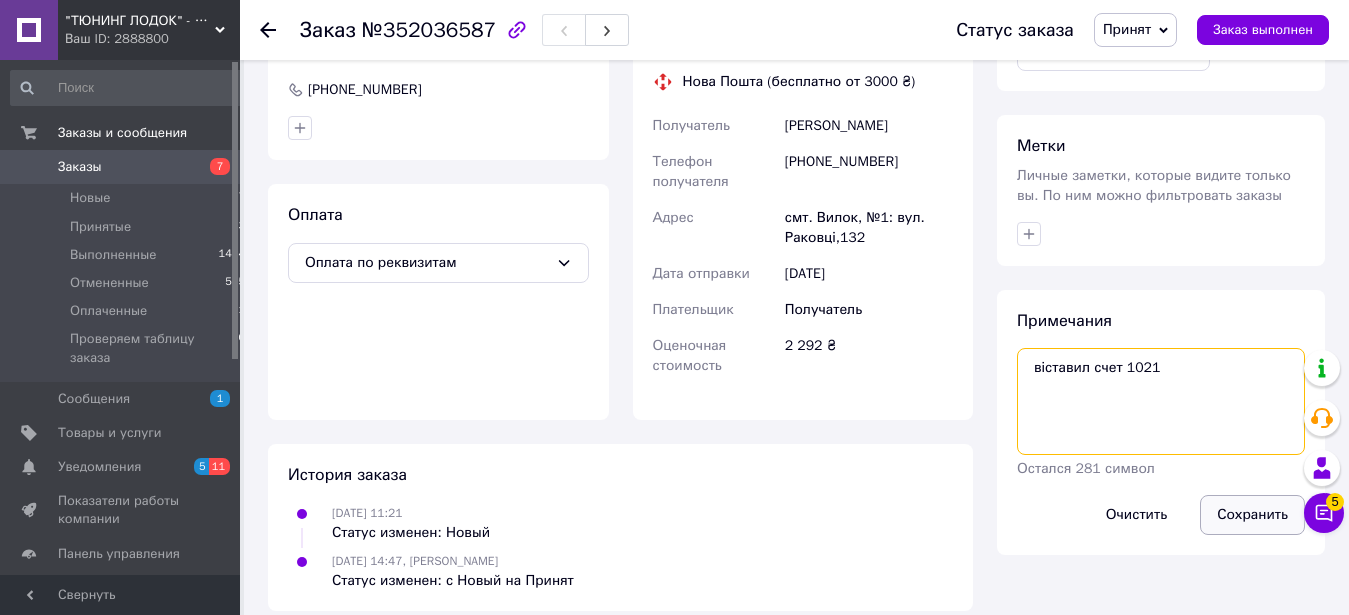 type on "віставил счет 1021" 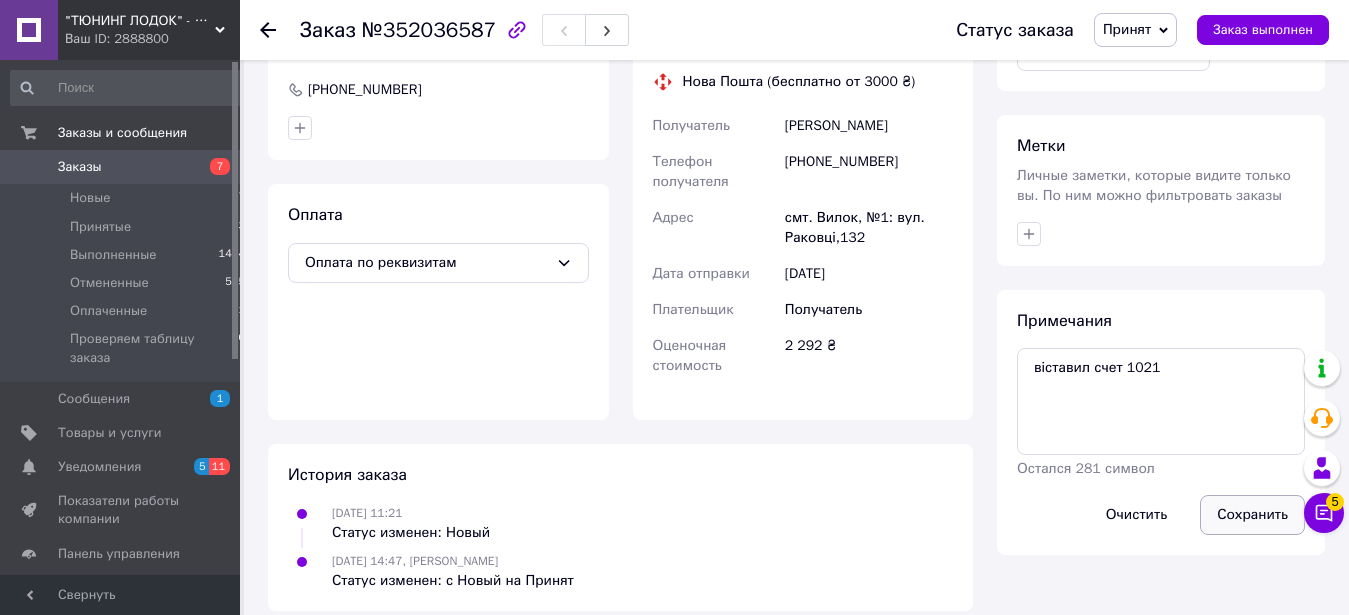 click on "Сохранить" at bounding box center [1252, 515] 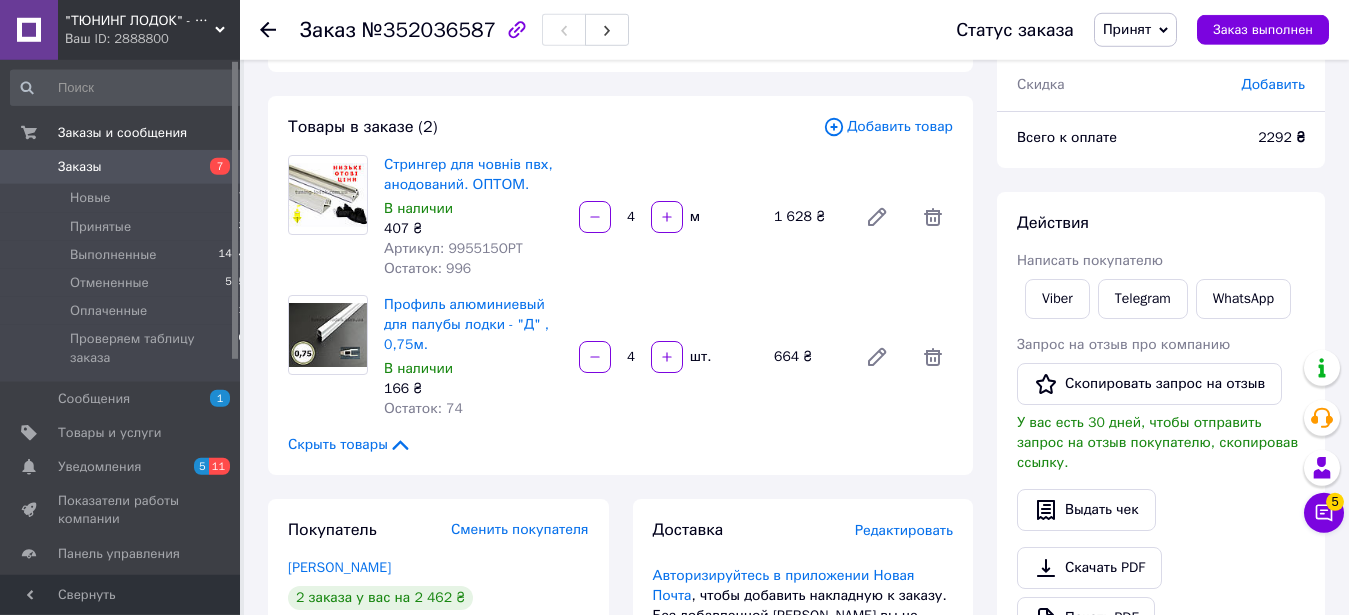 scroll, scrollTop: 0, scrollLeft: 0, axis: both 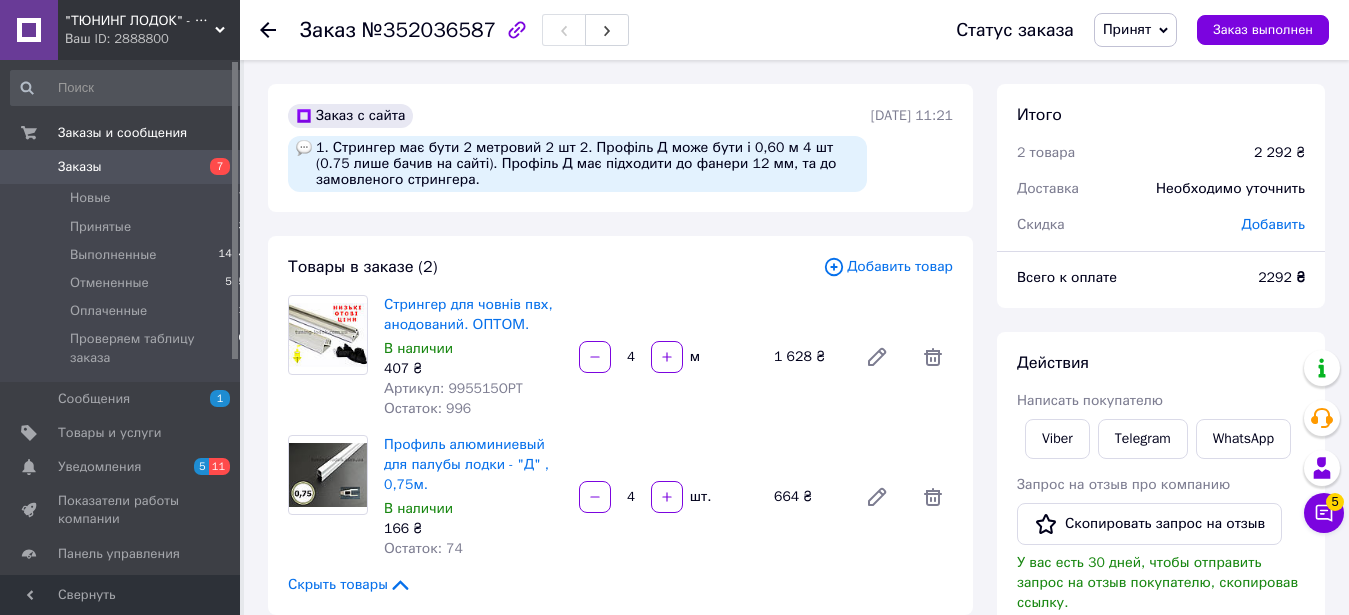 type 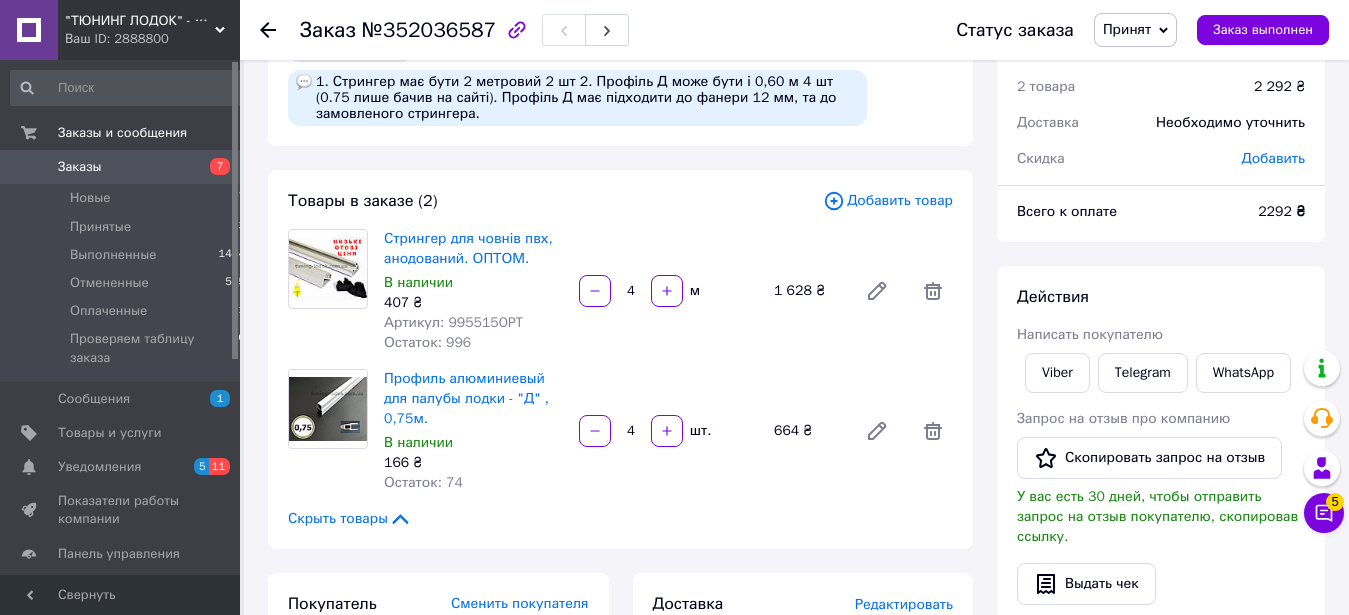 scroll, scrollTop: 0, scrollLeft: 0, axis: both 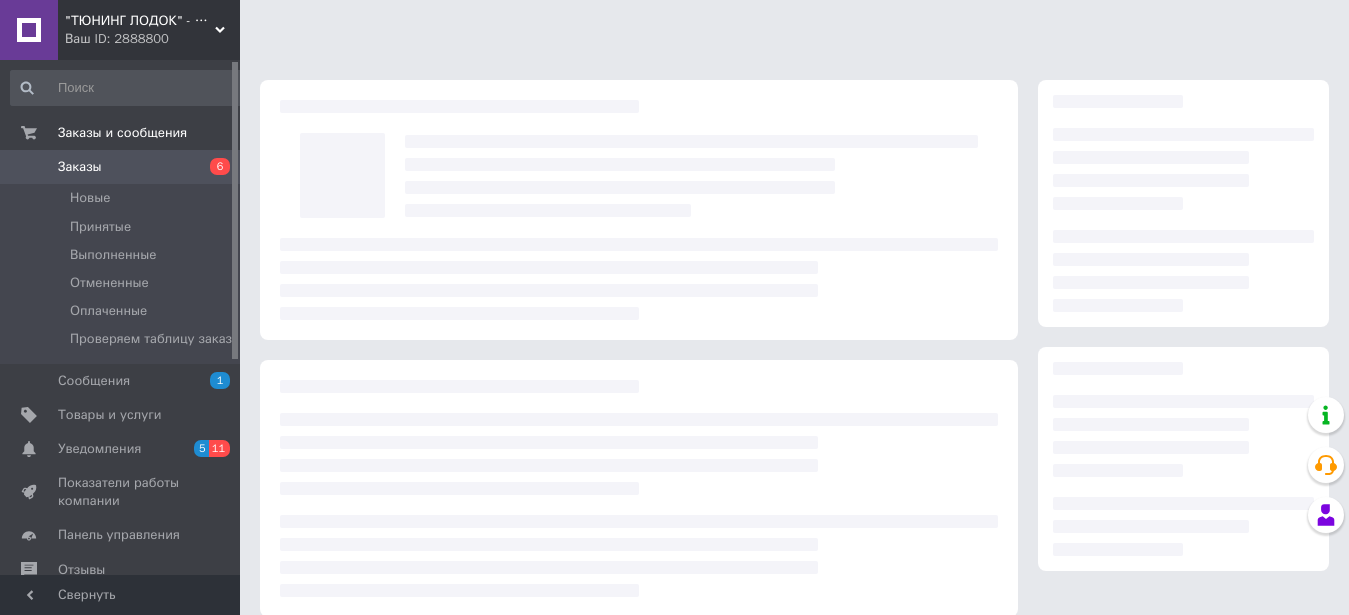 click on "Заказы" at bounding box center (80, 167) 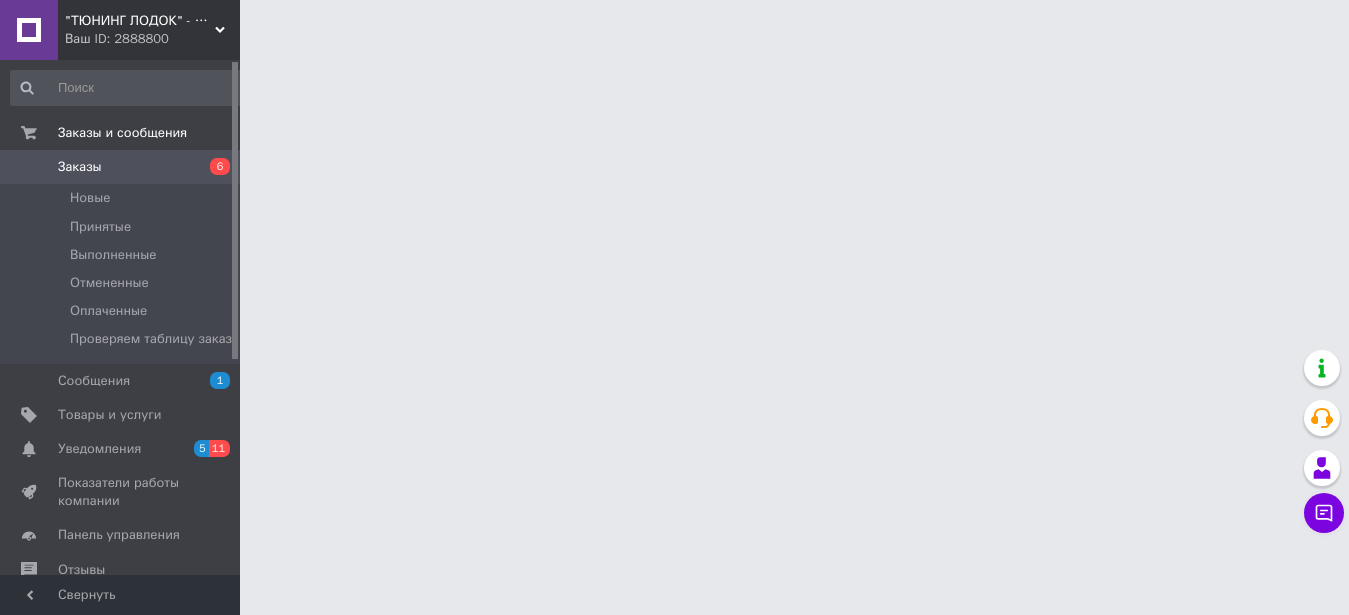 scroll, scrollTop: 0, scrollLeft: 0, axis: both 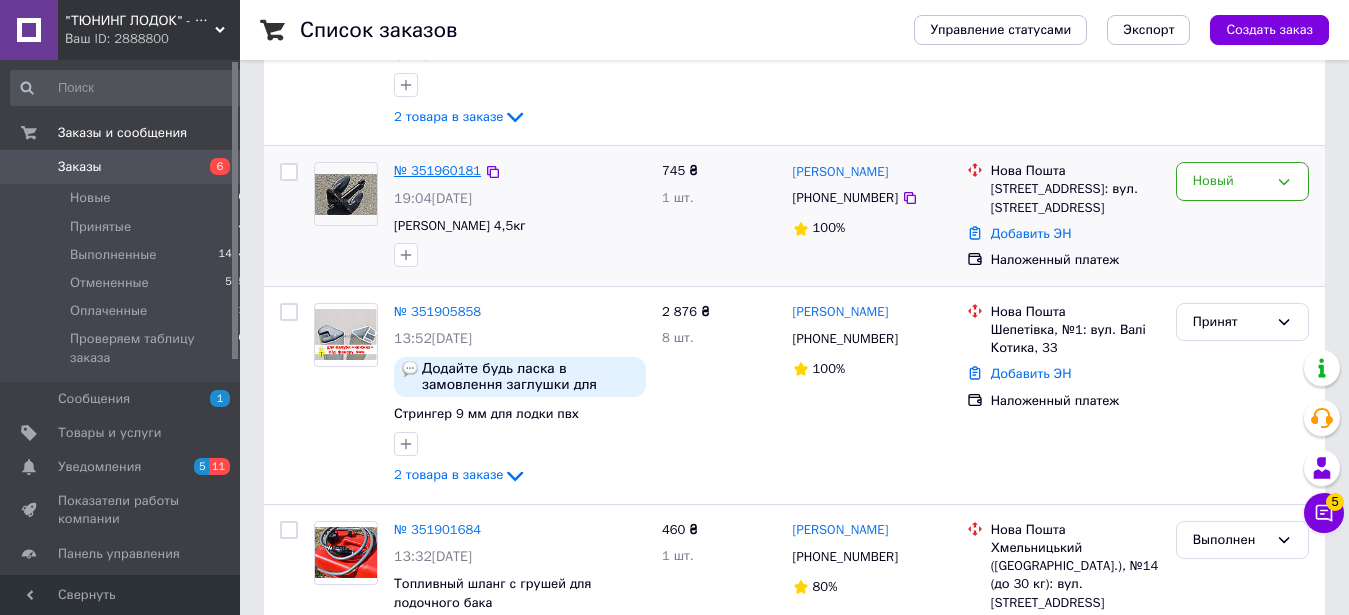 click on "№ 351960181" at bounding box center [437, 170] 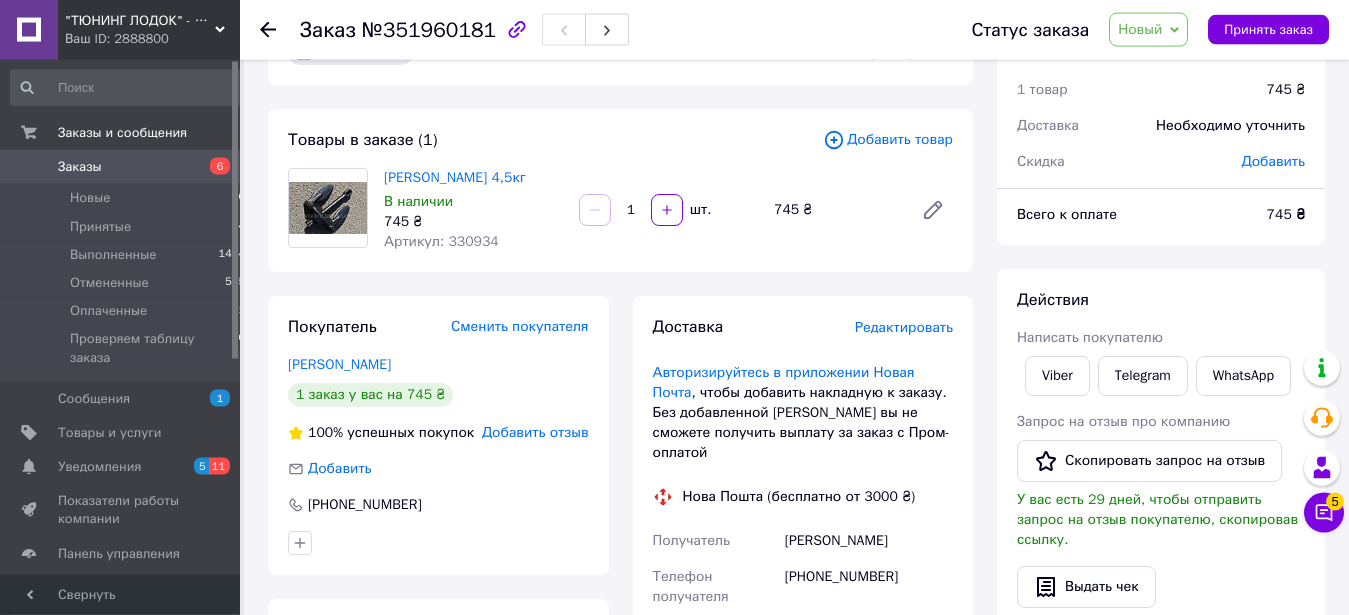scroll, scrollTop: 14, scrollLeft: 0, axis: vertical 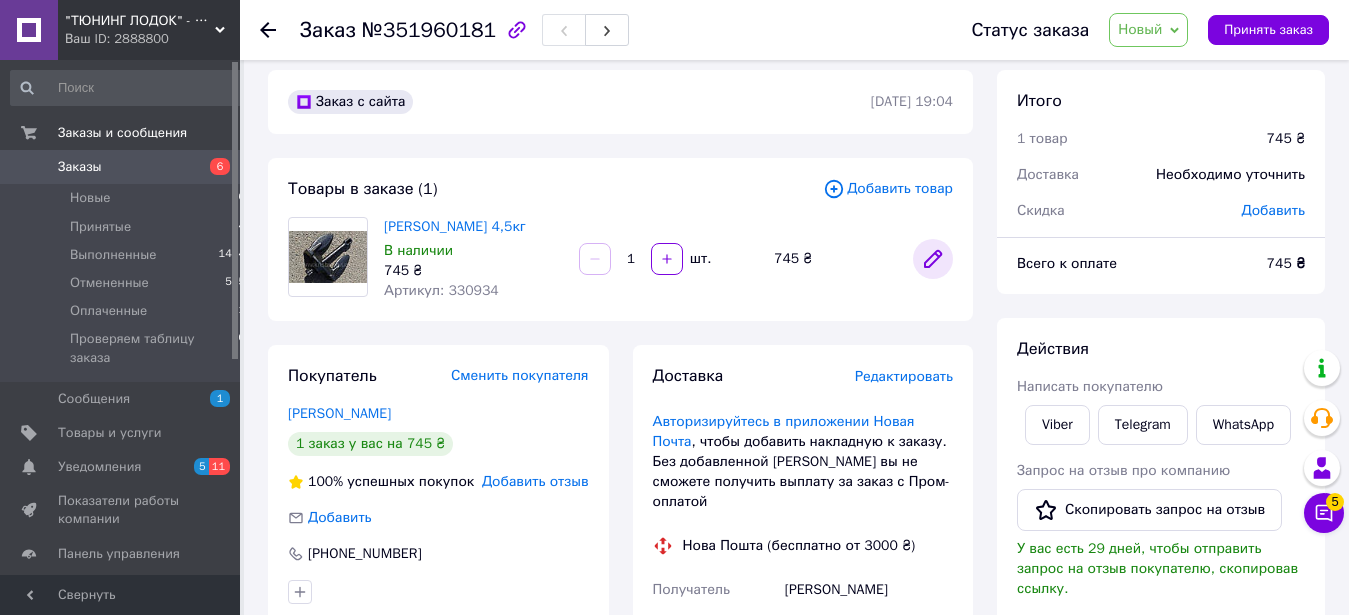 click 